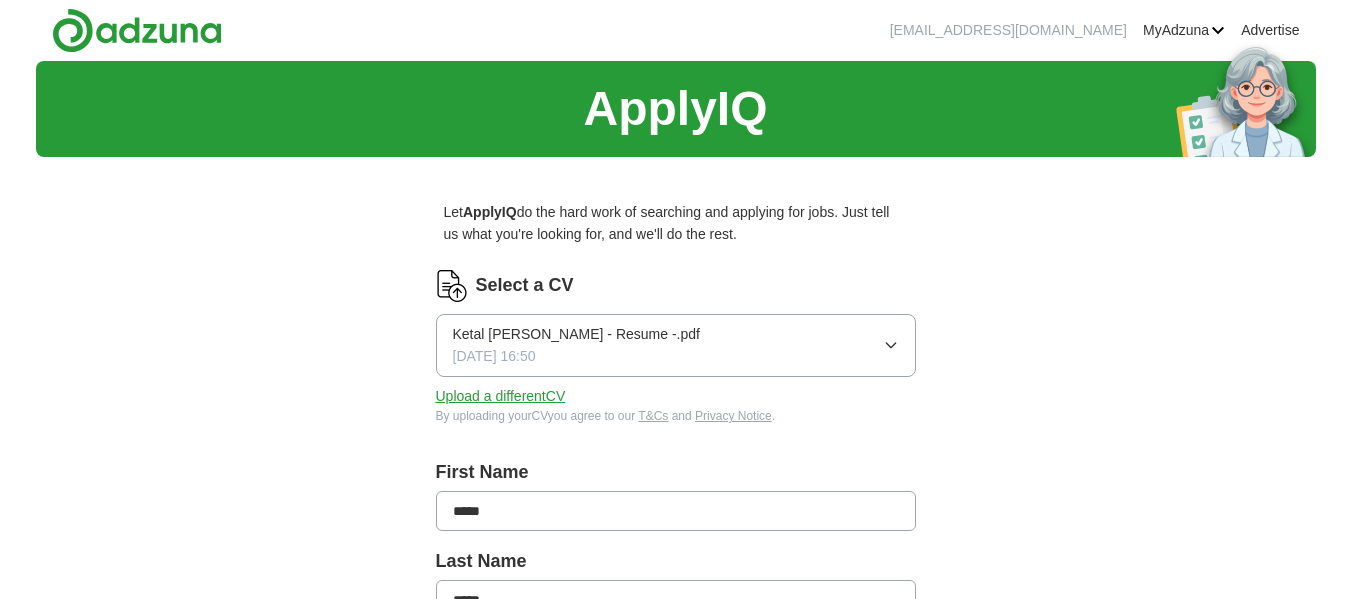 scroll, scrollTop: 0, scrollLeft: 0, axis: both 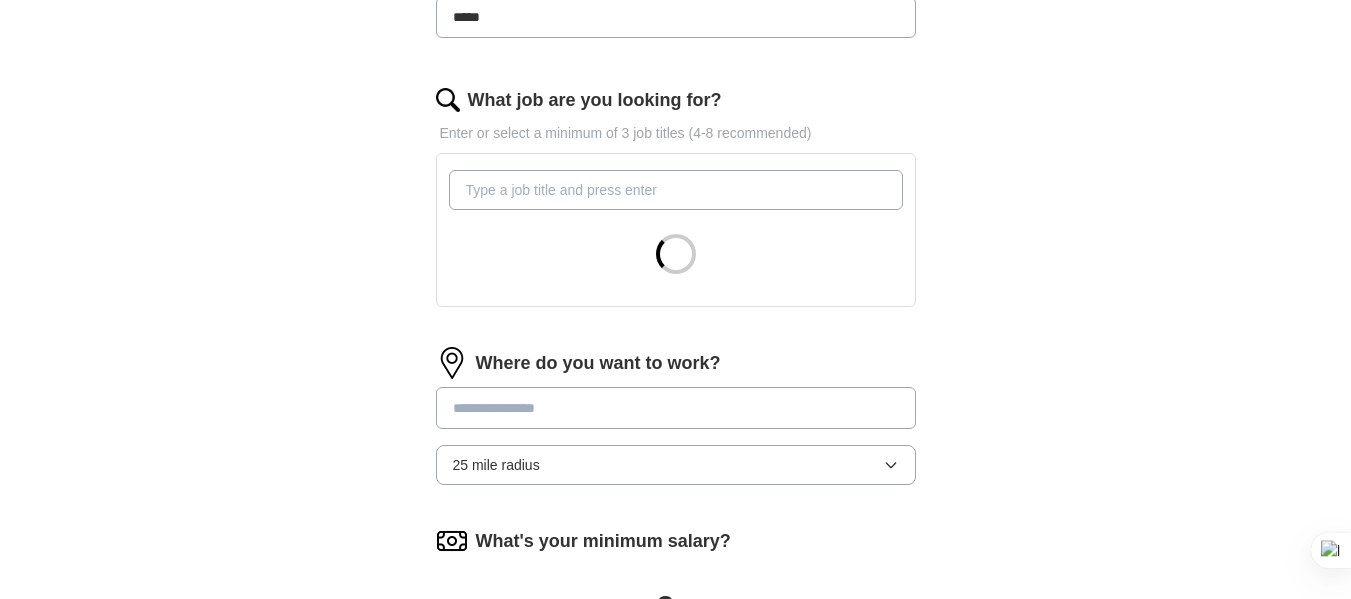 click at bounding box center [676, 408] 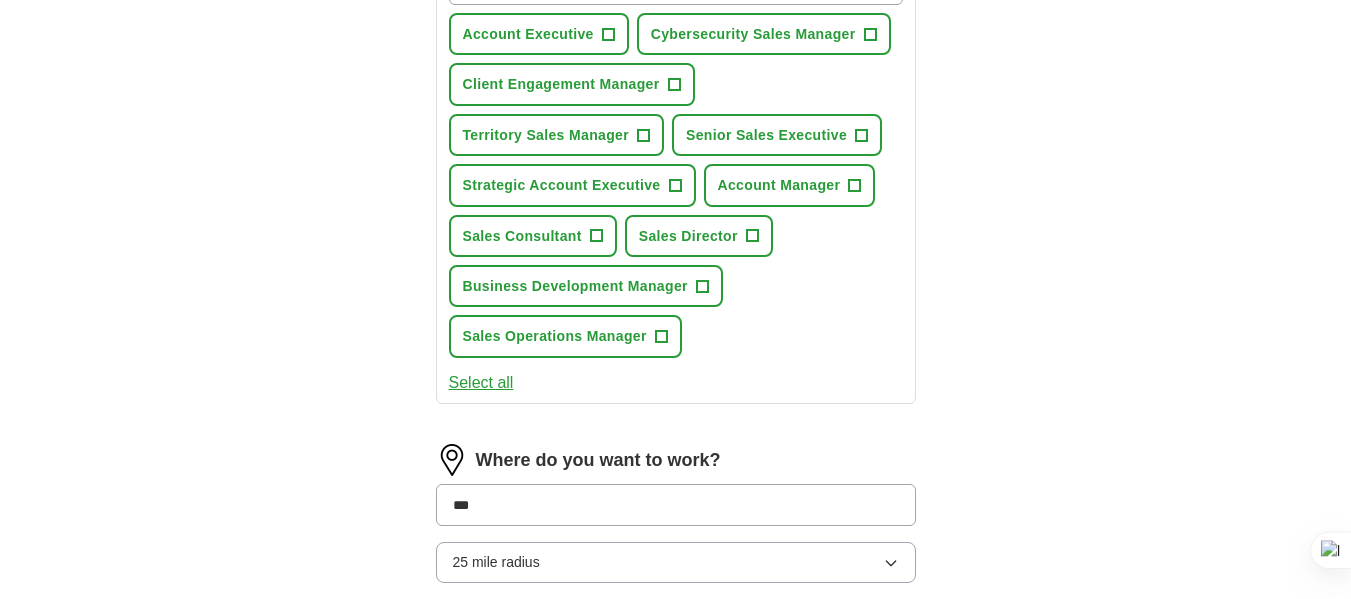 scroll, scrollTop: 824, scrollLeft: 0, axis: vertical 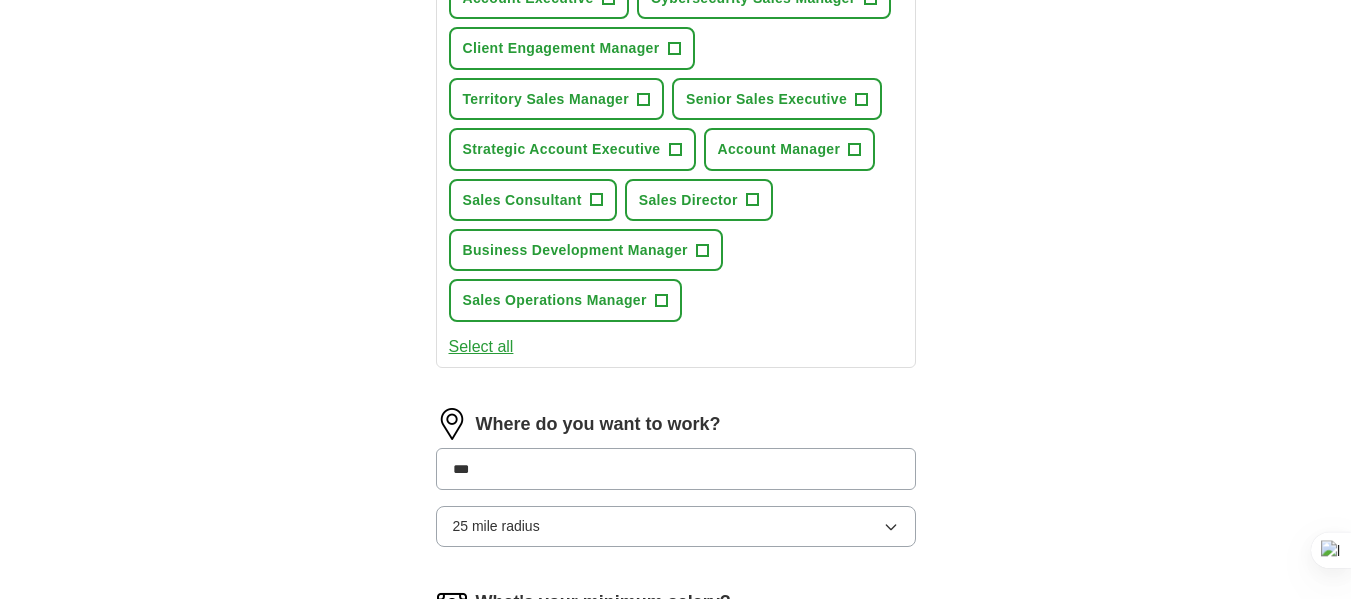 click on "***" at bounding box center (676, 469) 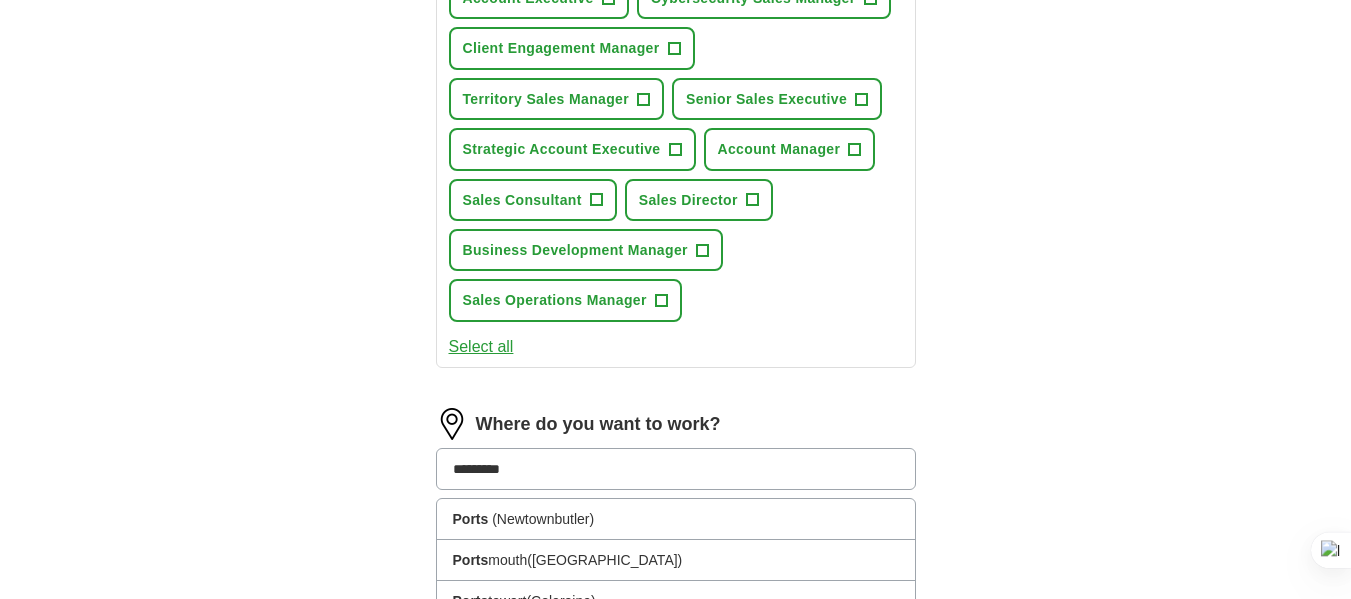 type on "**********" 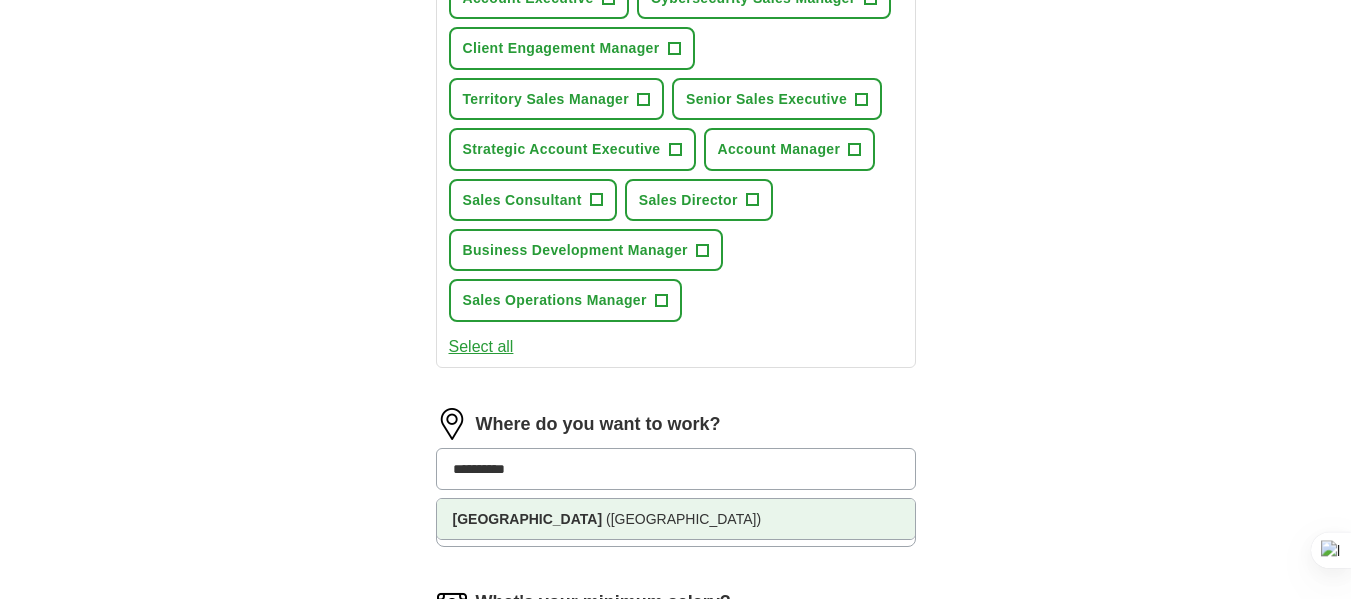 click on "[GEOGRAPHIC_DATA]" at bounding box center (528, 519) 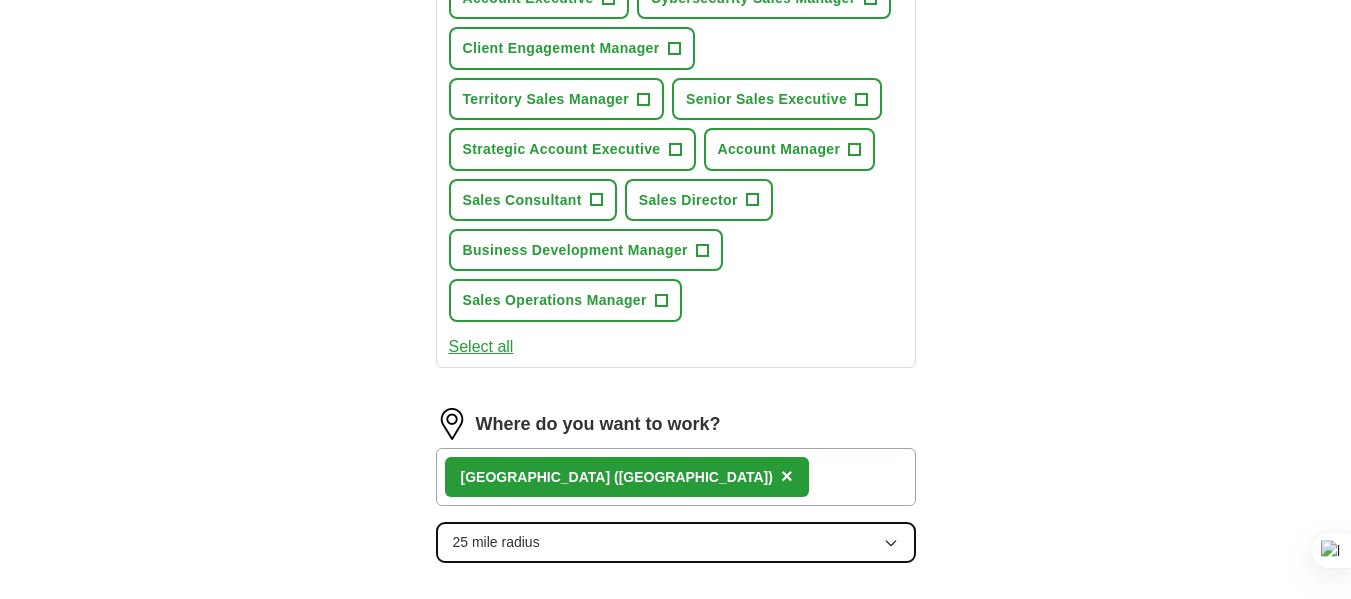 click on "25 mile radius" at bounding box center [676, 542] 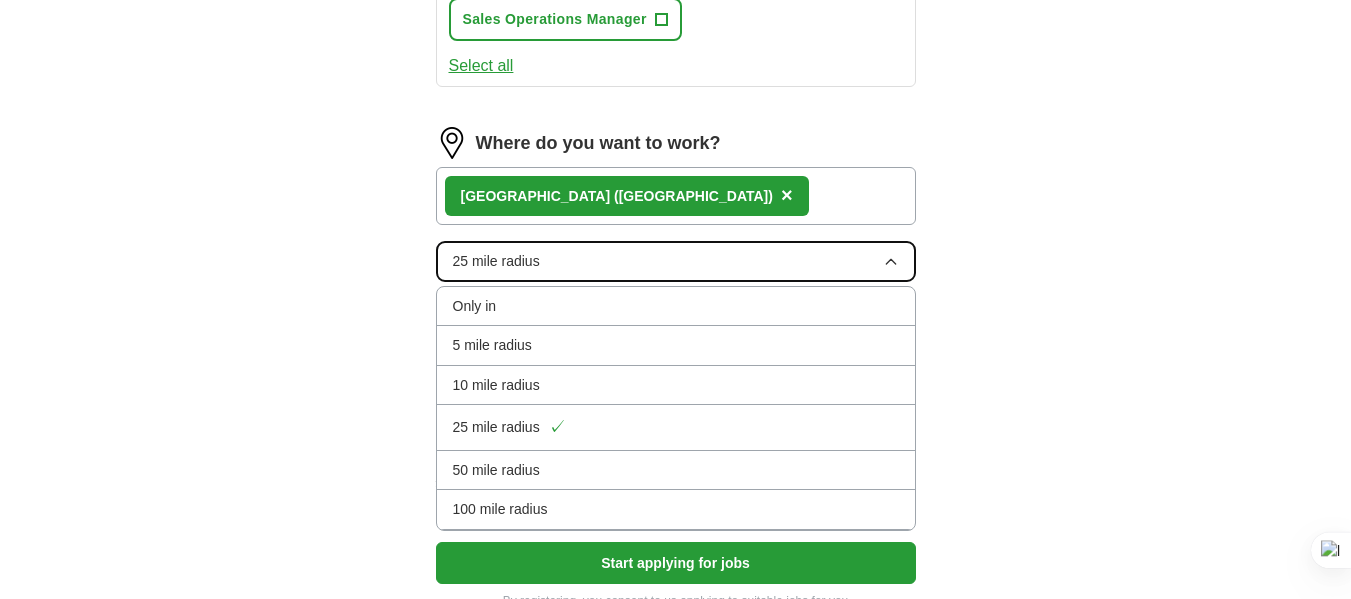 scroll, scrollTop: 1112, scrollLeft: 0, axis: vertical 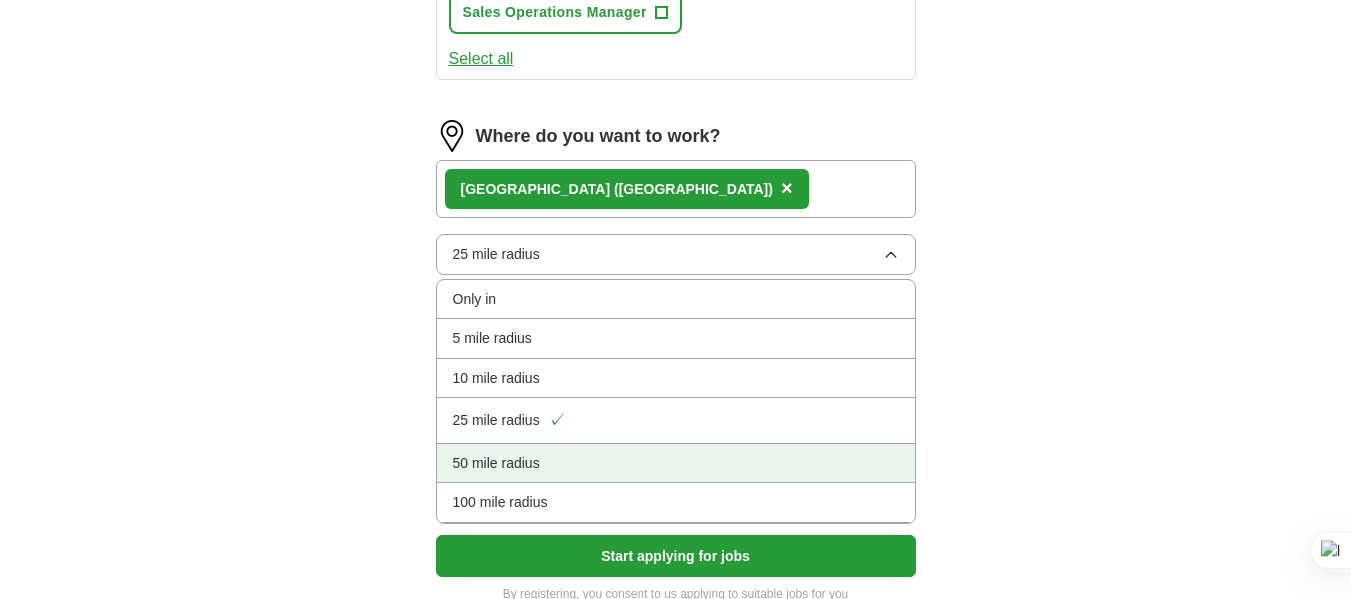 click on "50 mile radius" at bounding box center [496, 463] 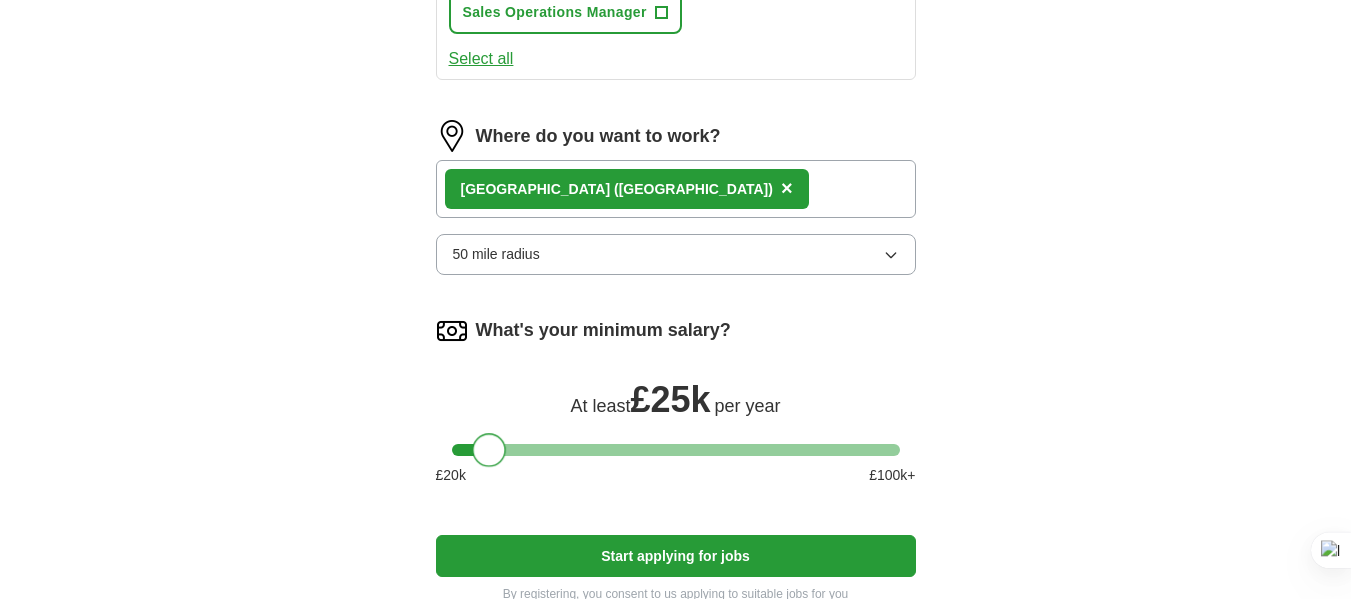 drag, startPoint x: 463, startPoint y: 450, endPoint x: 491, endPoint y: 445, distance: 28.442924 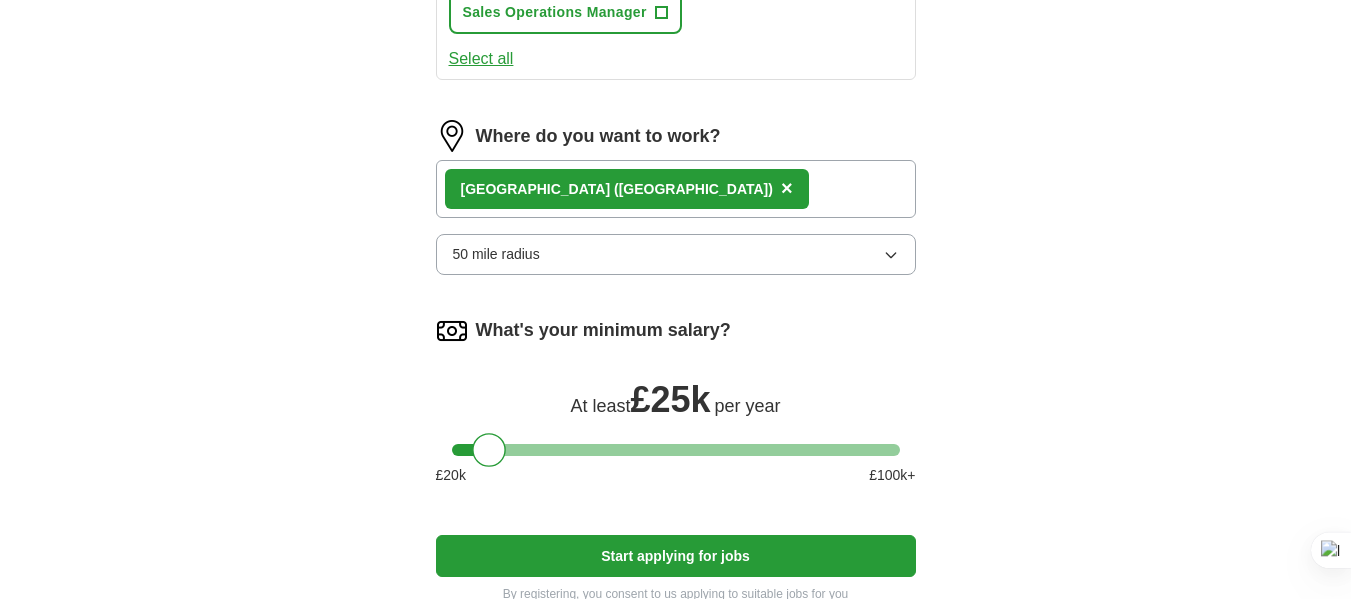 click on "ApplyIQ Let  ApplyIQ  do the hard work of searching and applying for jobs. Just tell us what you're looking for, and we'll do the rest. Select a CV Ketal Sheth - Resume -.pdf 10/07/2025, 16:50 Upload a different  CV By uploading your  CV  you agree to our   T&Cs   and   Privacy Notice . First Name ***** Last Name ***** What job are you looking for? Enter or select a minimum of 3 job titles (4-8 recommended) Account Executive + Cybersecurity Sales Manager + Client Engagement Manager + Territory Sales Manager + Senior Sales Executive + Strategic Account Executive + Account Manager + Sales Consultant + Sales Director + Business Development Manager + Sales Operations Manager + Select all Where do you want to work? Portsmouth   (Hampshire) × 50 mile radius What's your minimum salary? At least  £ 25k   per year £ 20 k £ 100 k+ Start applying for jobs By registering, you consent to us applying to suitable jobs for you" at bounding box center (676, -210) 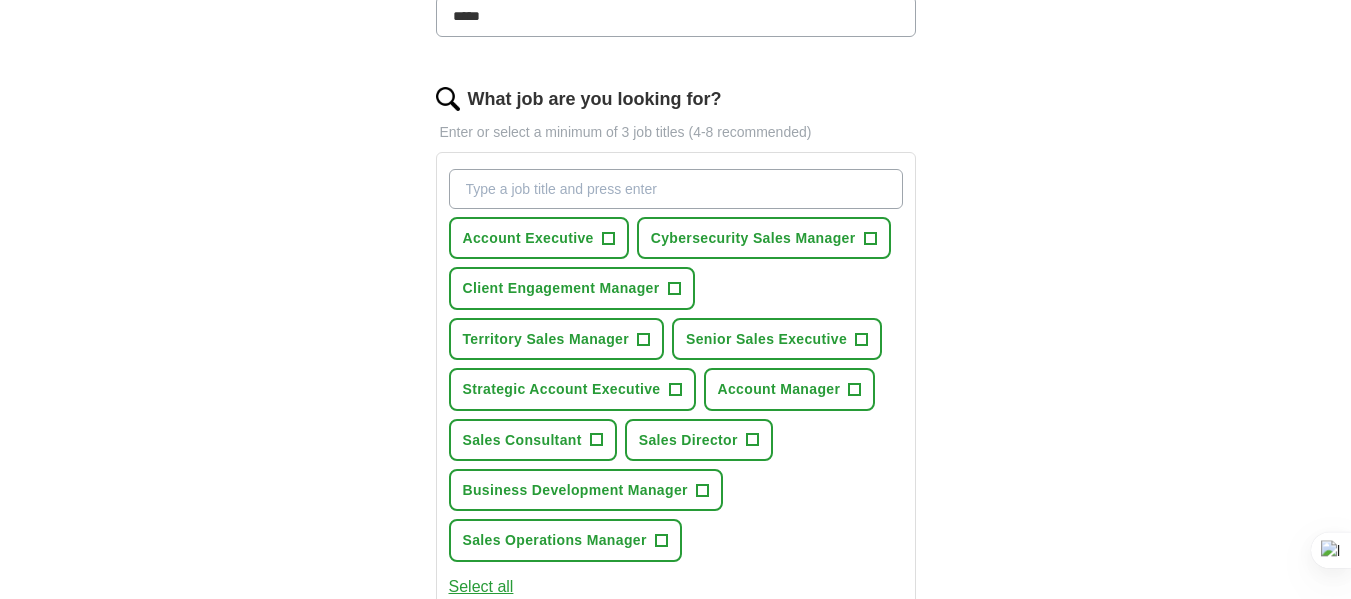 scroll, scrollTop: 583, scrollLeft: 0, axis: vertical 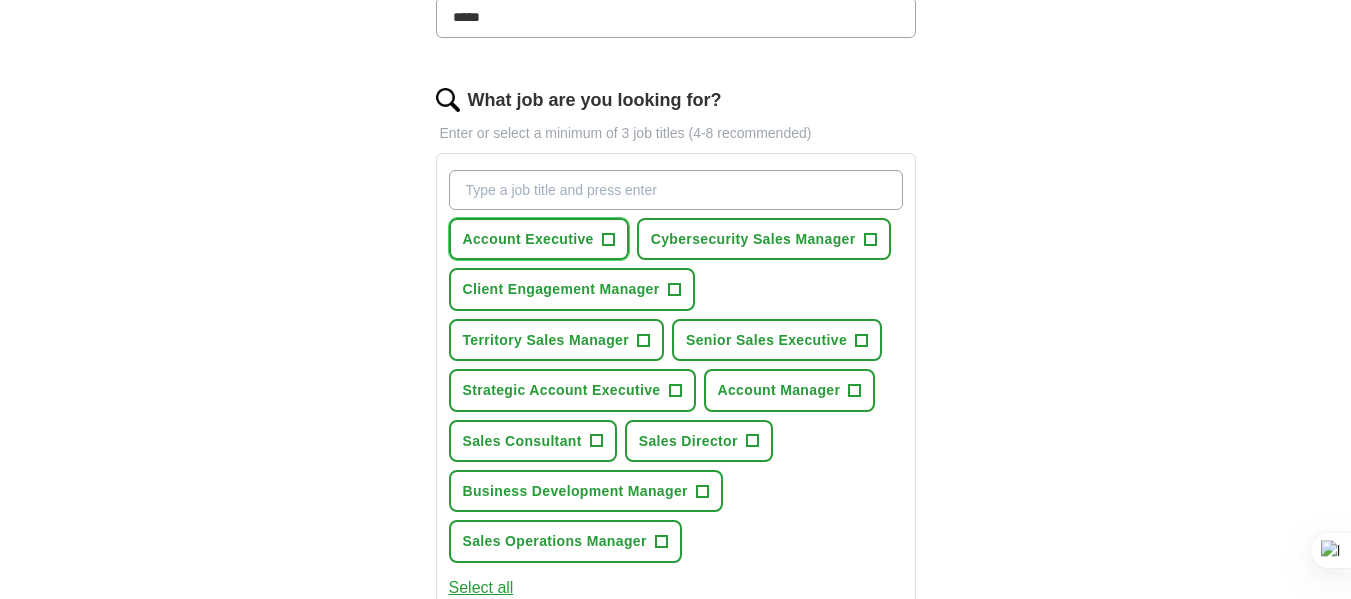 click on "+" at bounding box center (608, 239) 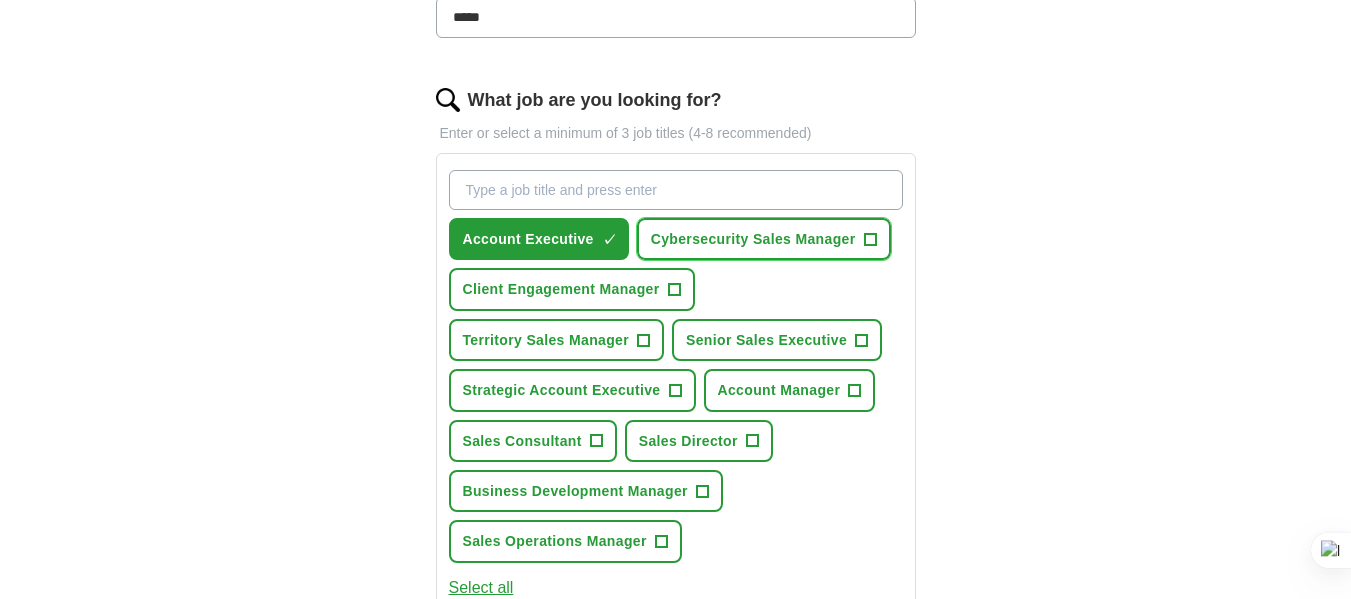 click on "Cybersecurity Sales Manager" at bounding box center (753, 239) 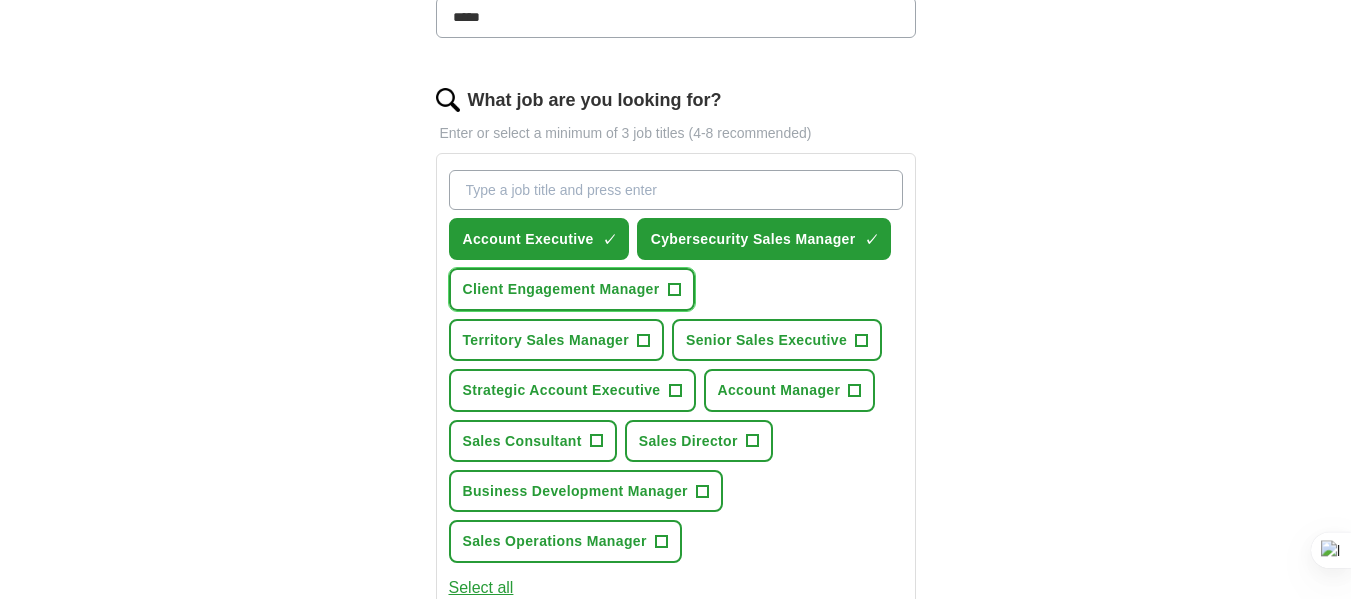 click on "Client Engagement Manager +" at bounding box center (572, 289) 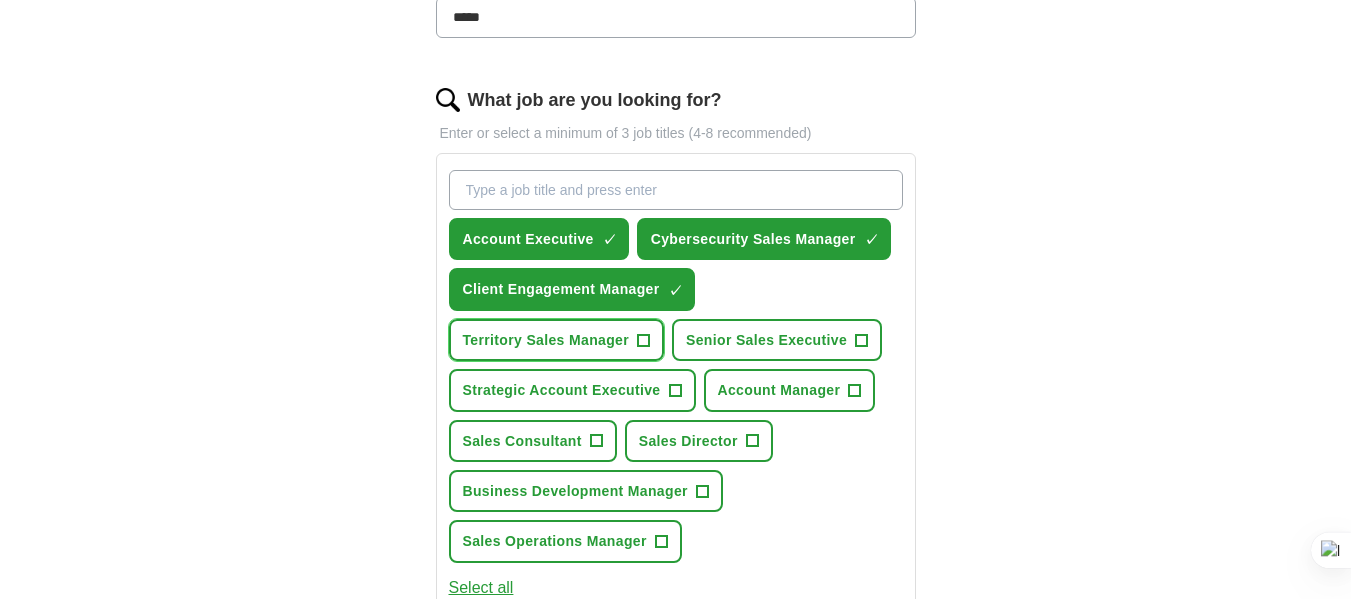 click on "Territory Sales Manager" at bounding box center (546, 340) 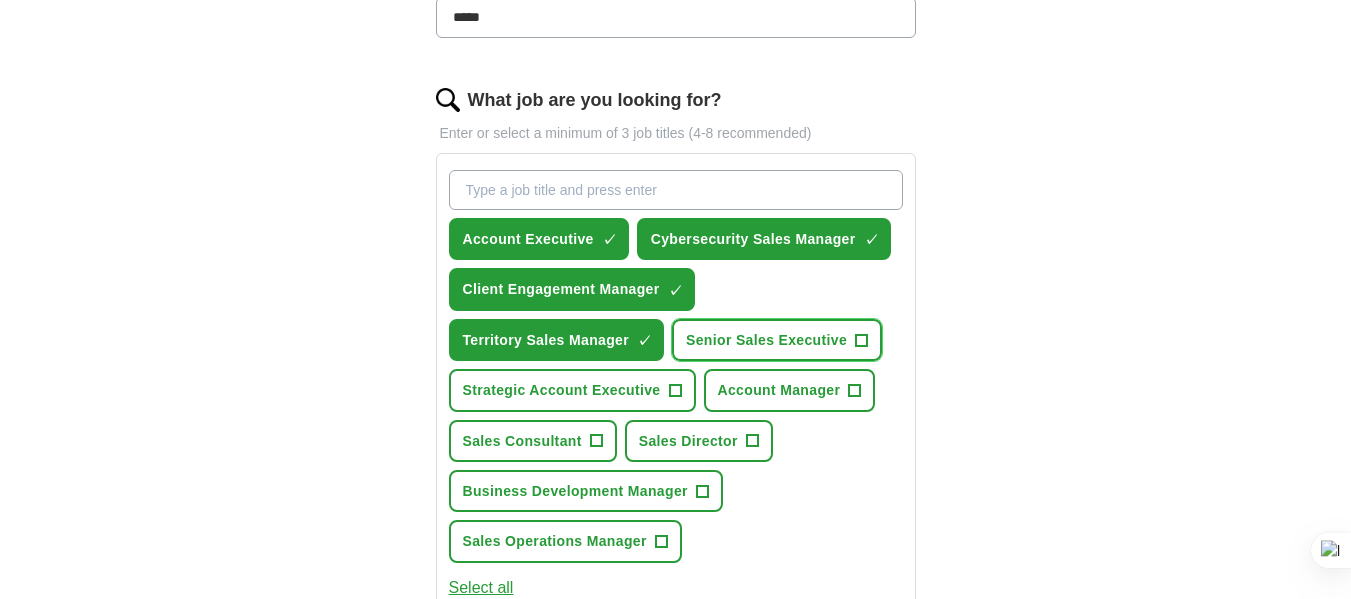 click on "Senior Sales Executive +" at bounding box center [777, 340] 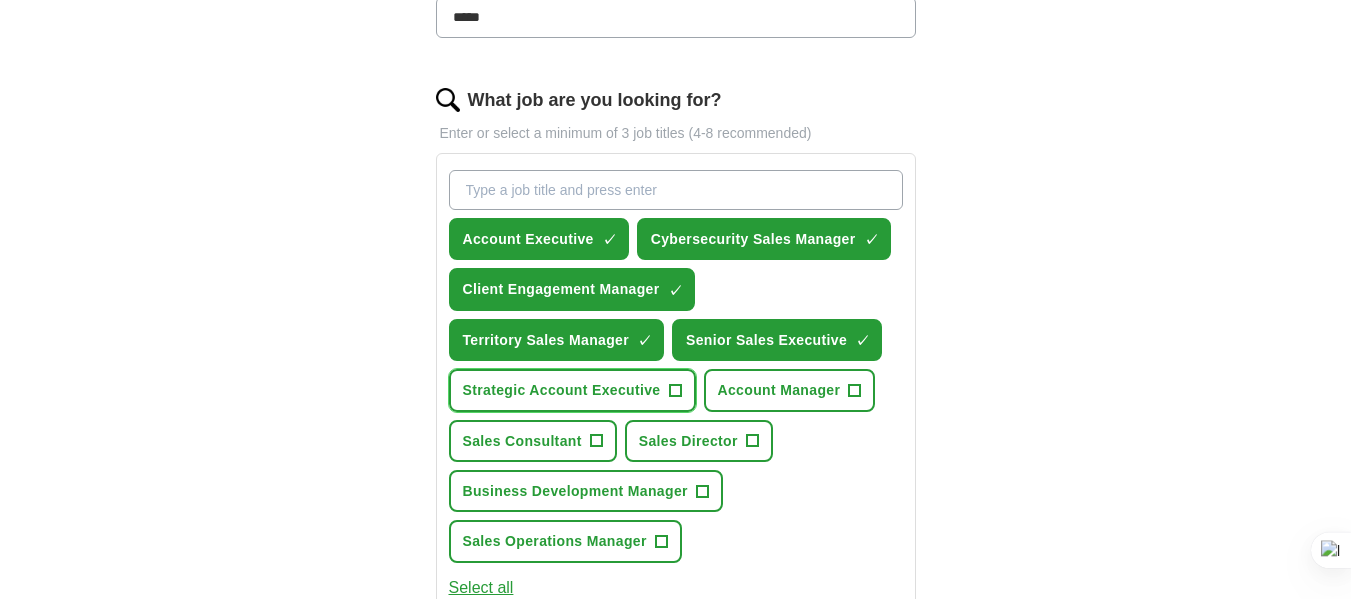 click on "Strategic Account Executive +" at bounding box center [572, 390] 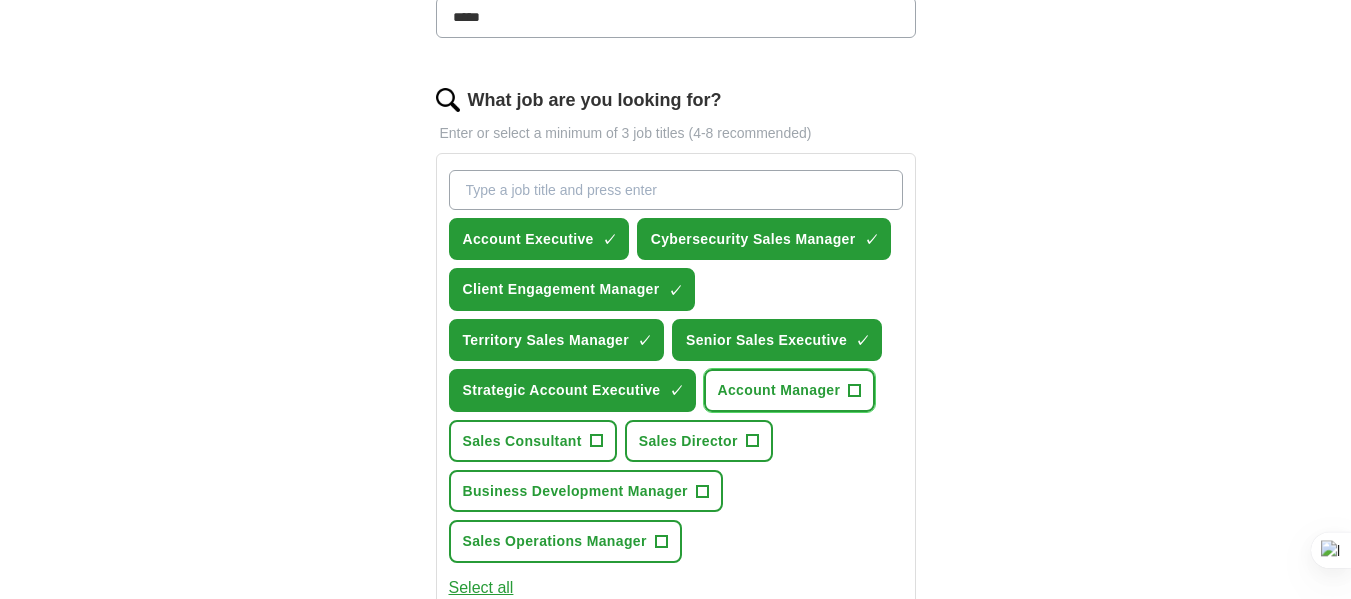 click on "Account Manager +" at bounding box center (790, 390) 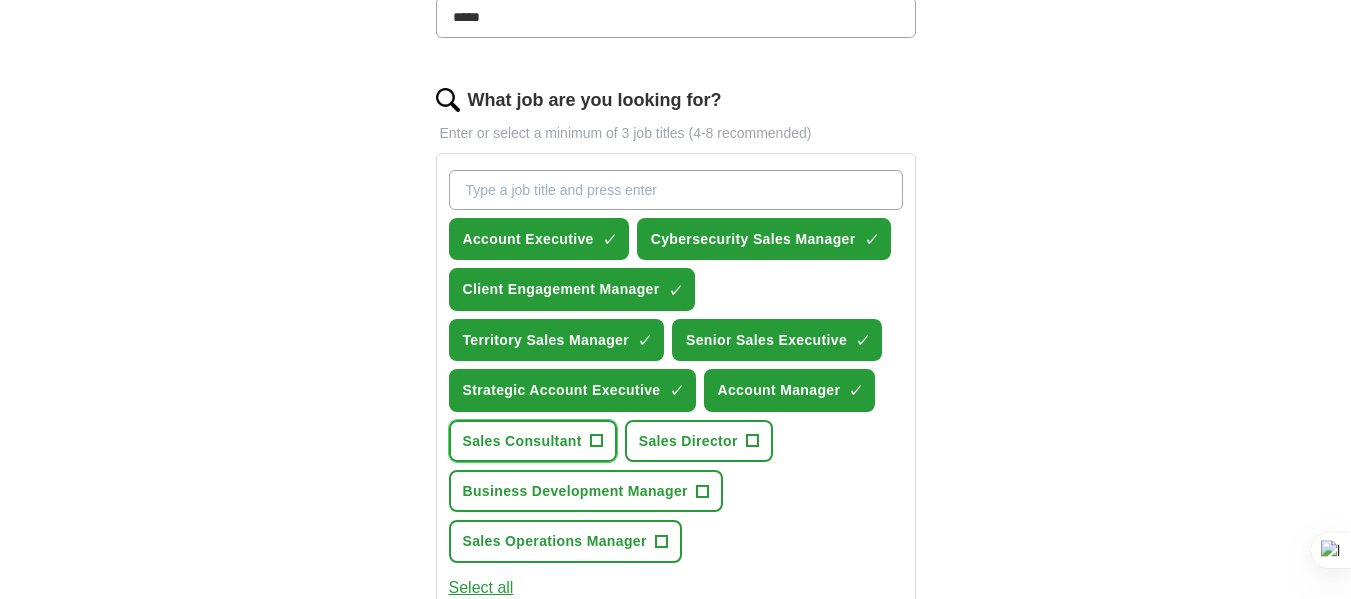 click on "Sales Consultant" at bounding box center (522, 441) 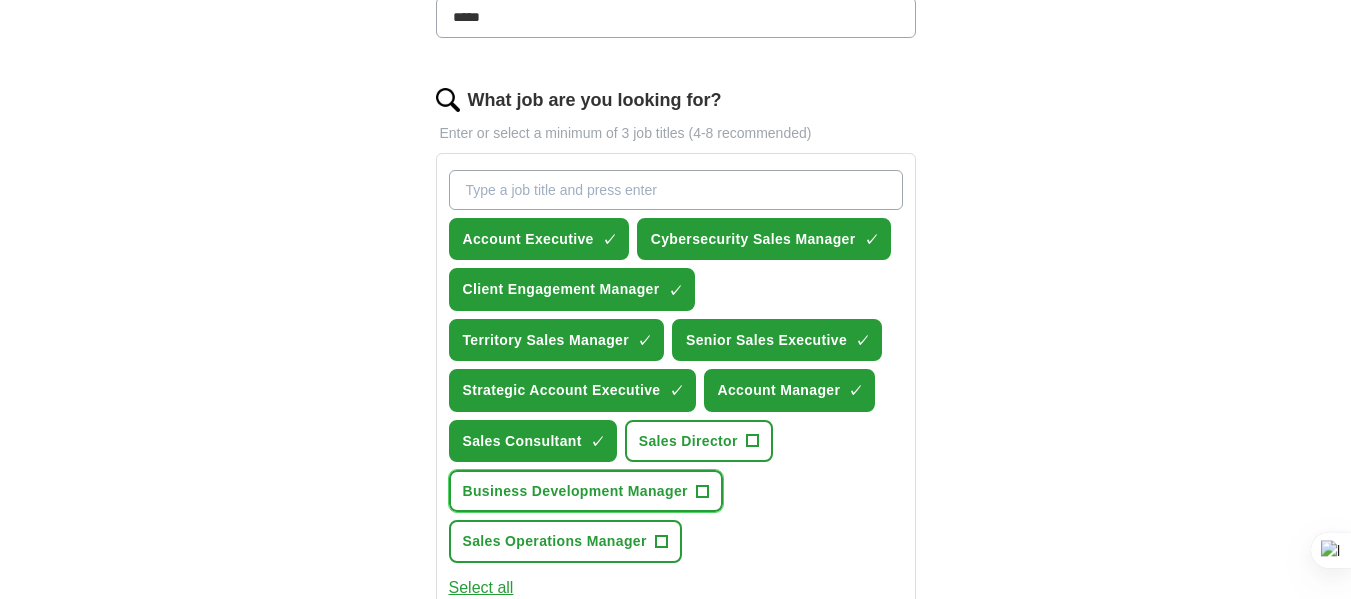 click on "Business Development Manager" at bounding box center (575, 491) 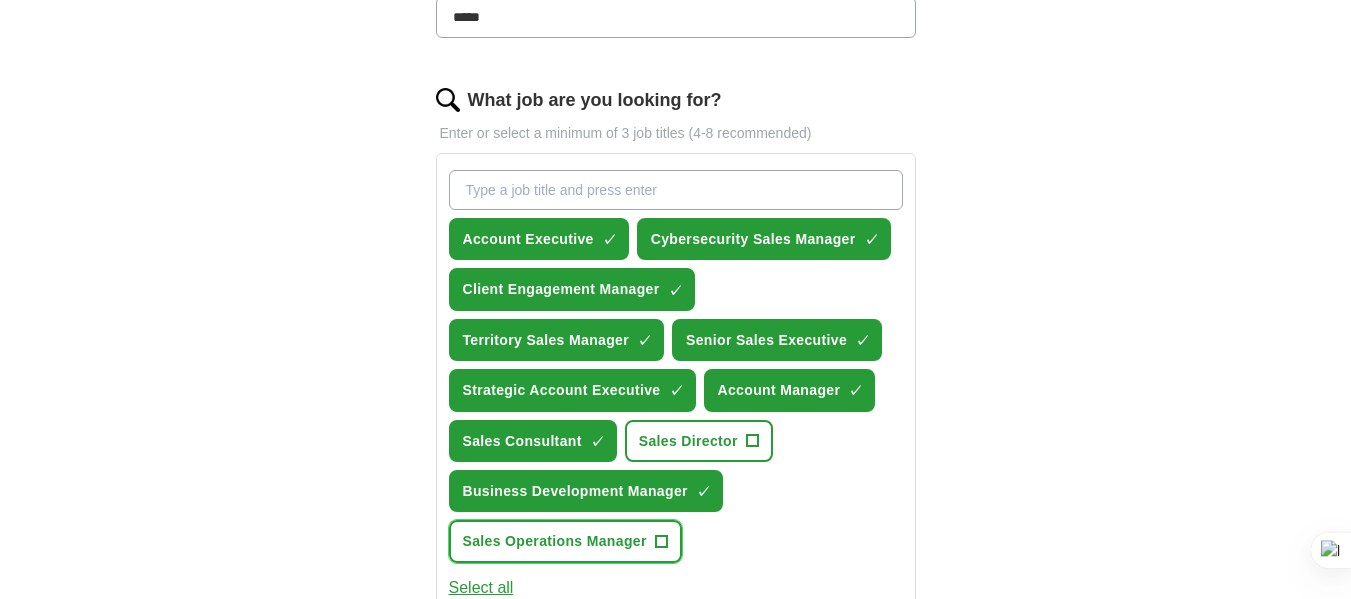 click on "Sales Operations Manager" at bounding box center [555, 541] 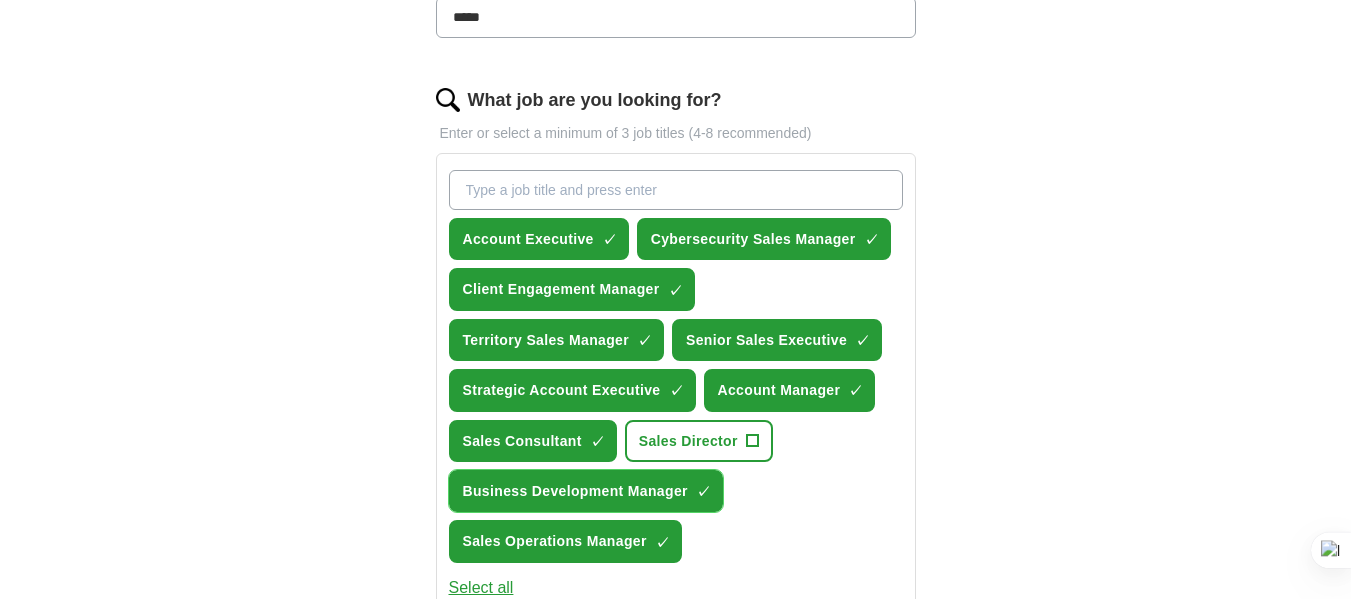 click on "Business Development Manager" at bounding box center (575, 491) 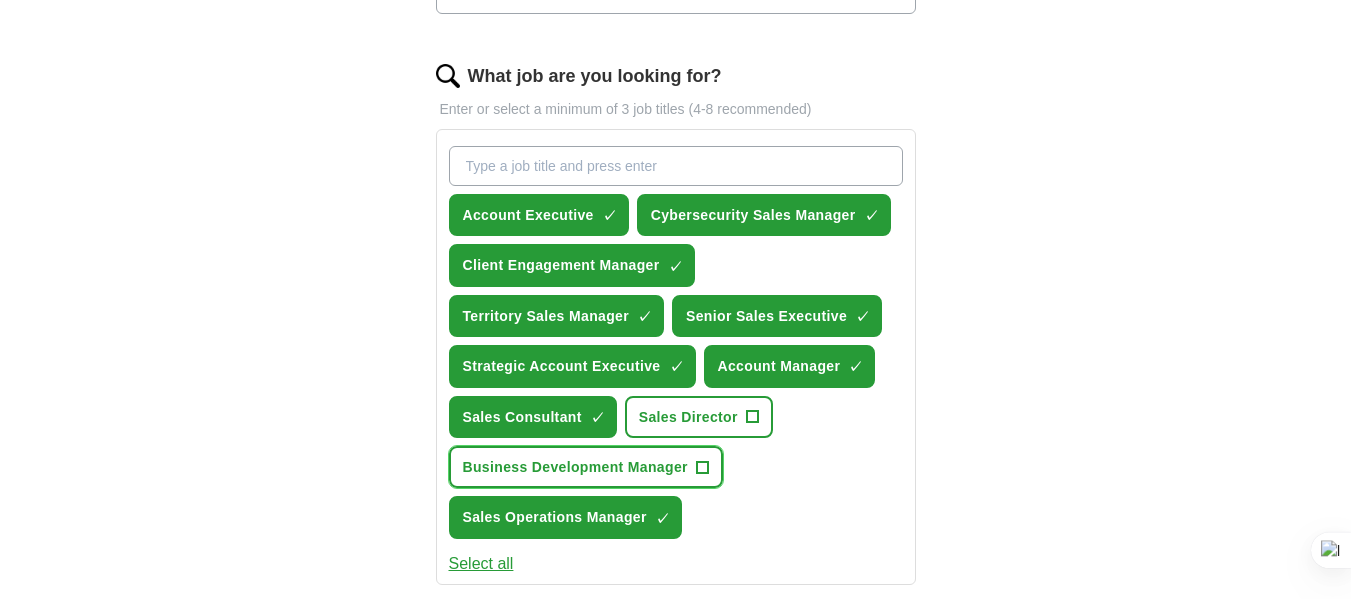 scroll, scrollTop: 599, scrollLeft: 0, axis: vertical 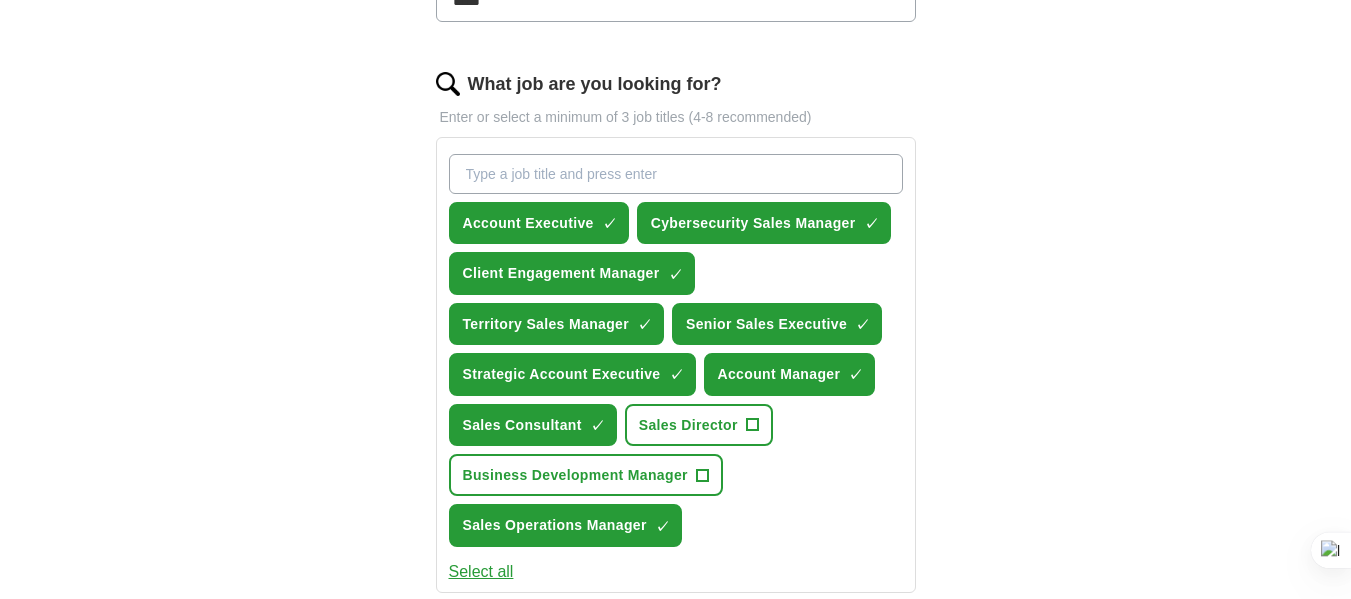 click on "What job are you looking for?" at bounding box center (676, 174) 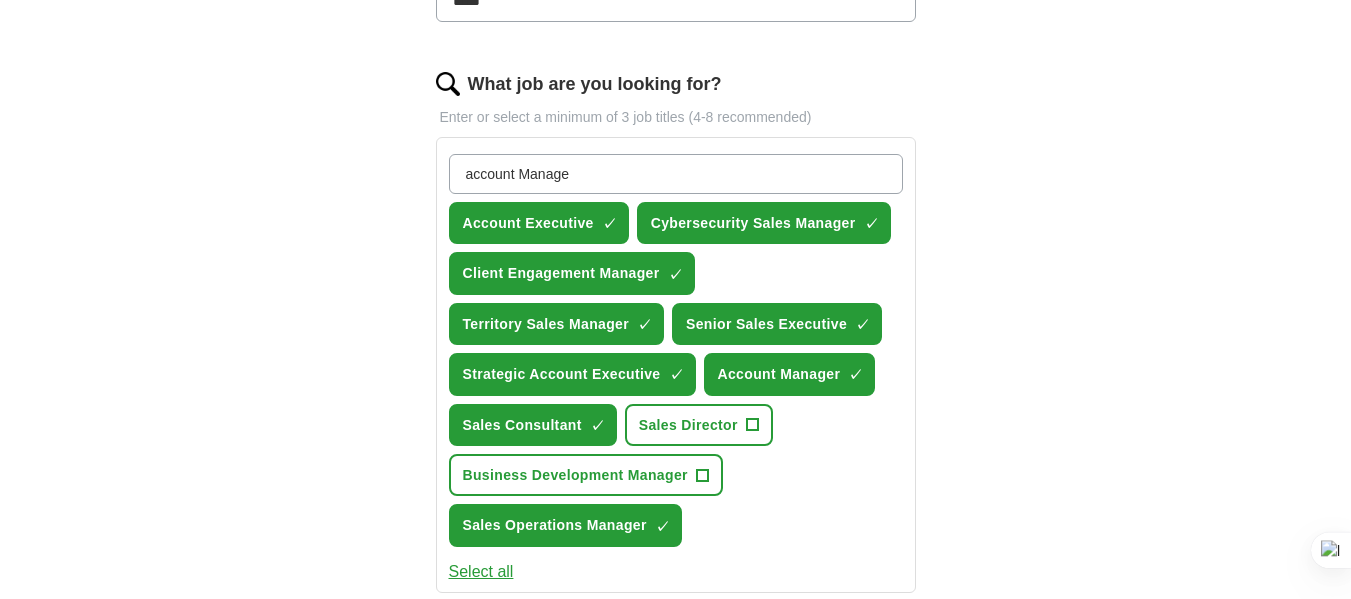 type on "account Manager" 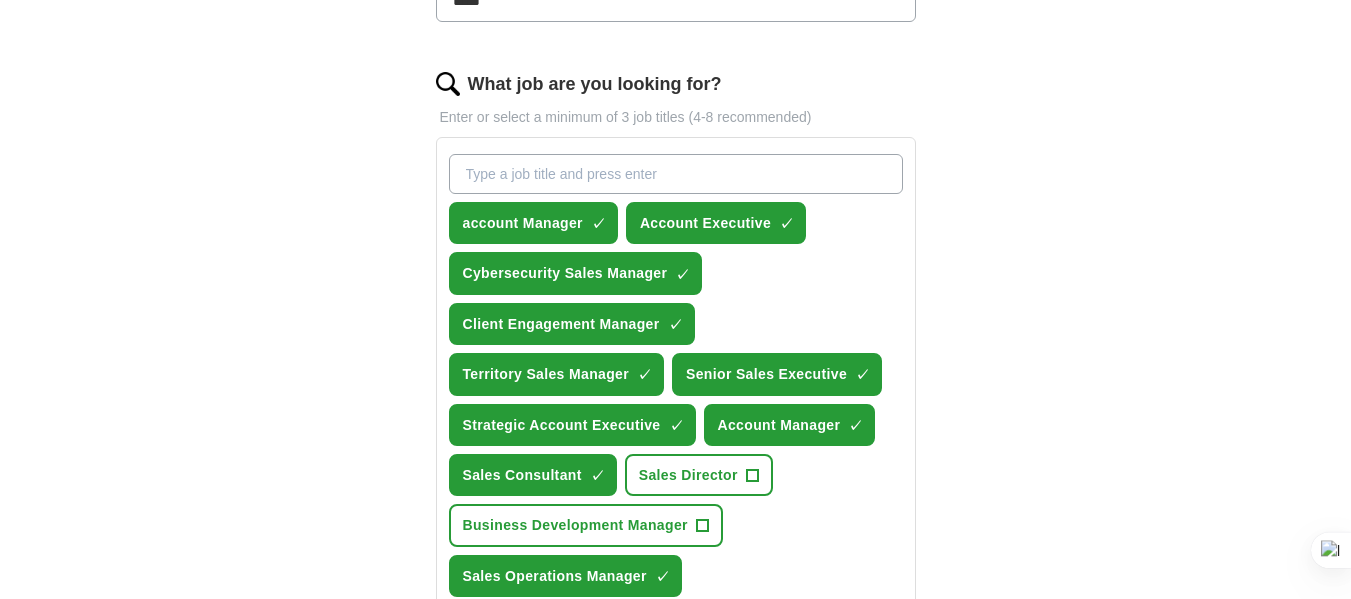 click on "What job are you looking for?" at bounding box center [676, 174] 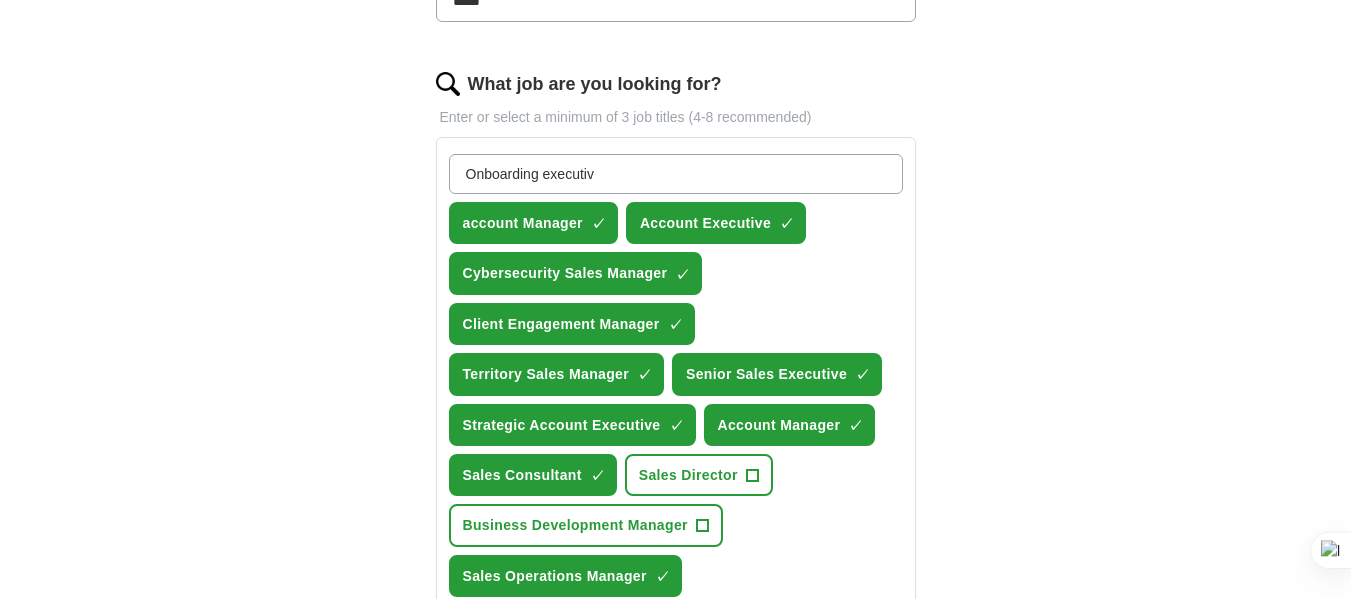 type on "Onboarding executive" 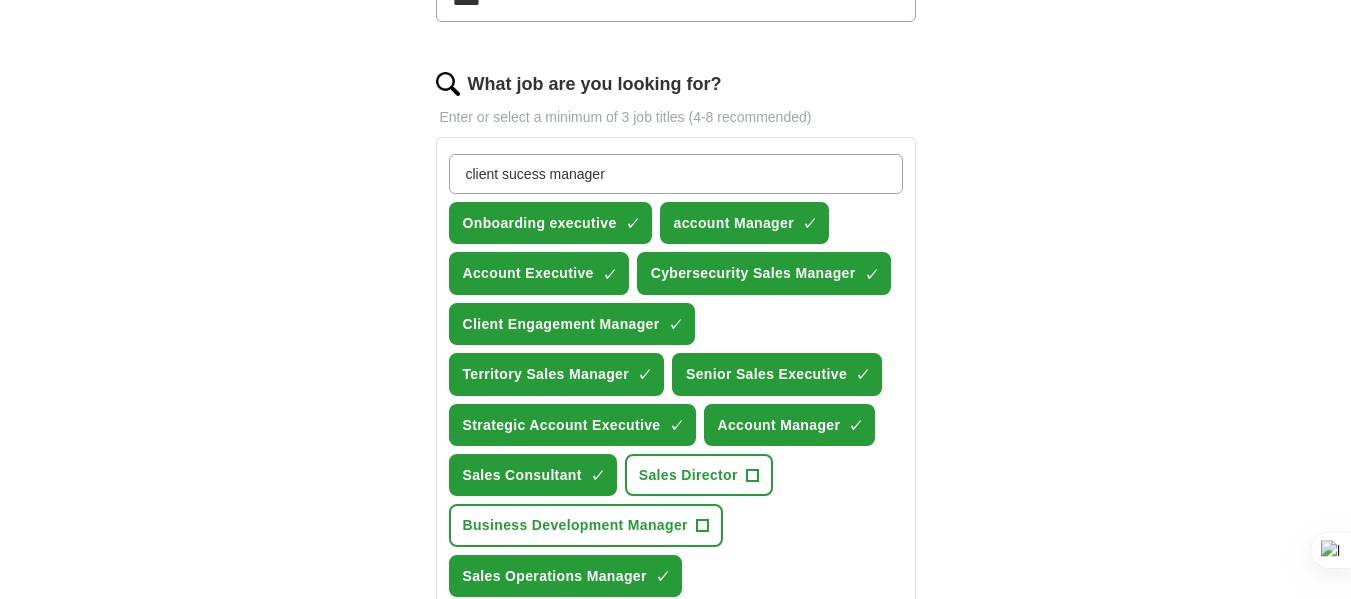 type on "client success manager" 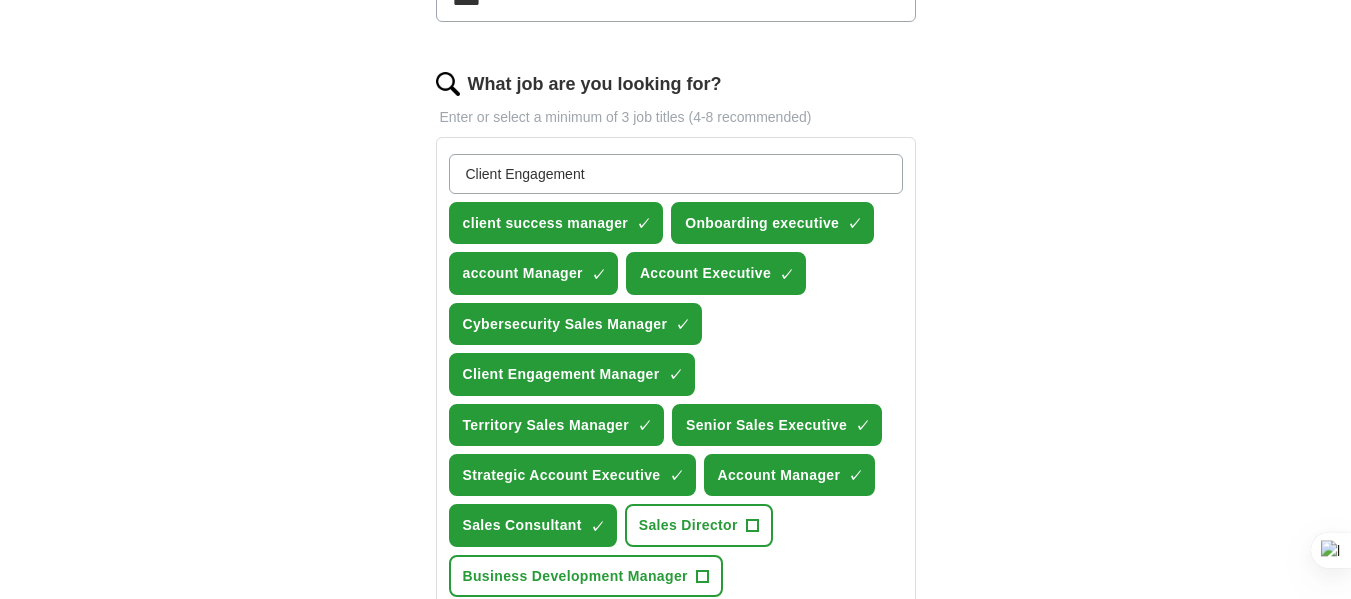 type on "Client Engagement" 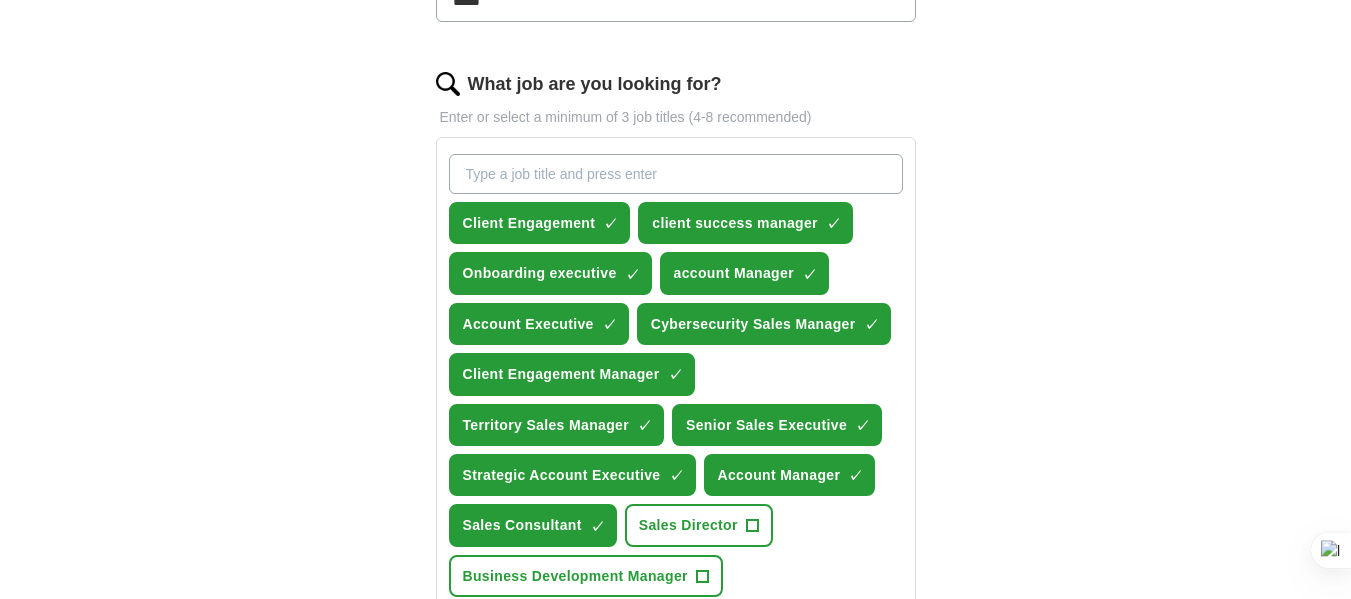 scroll, scrollTop: 1455, scrollLeft: 0, axis: vertical 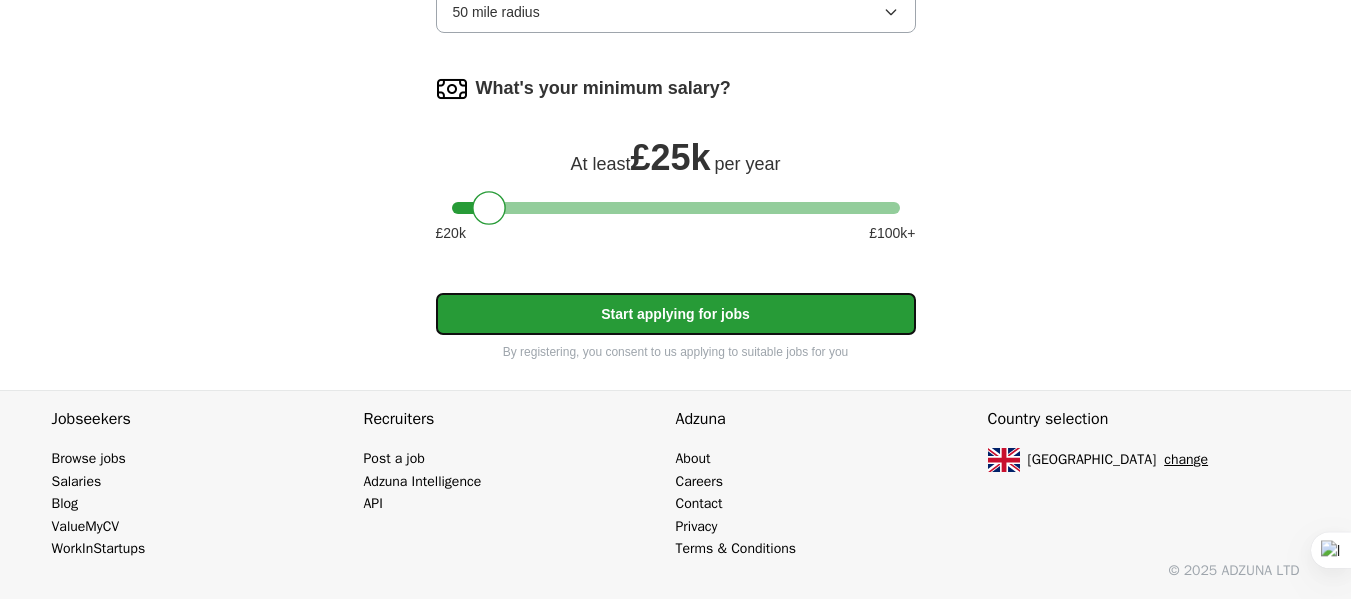 click on "Start applying for jobs" at bounding box center [676, 314] 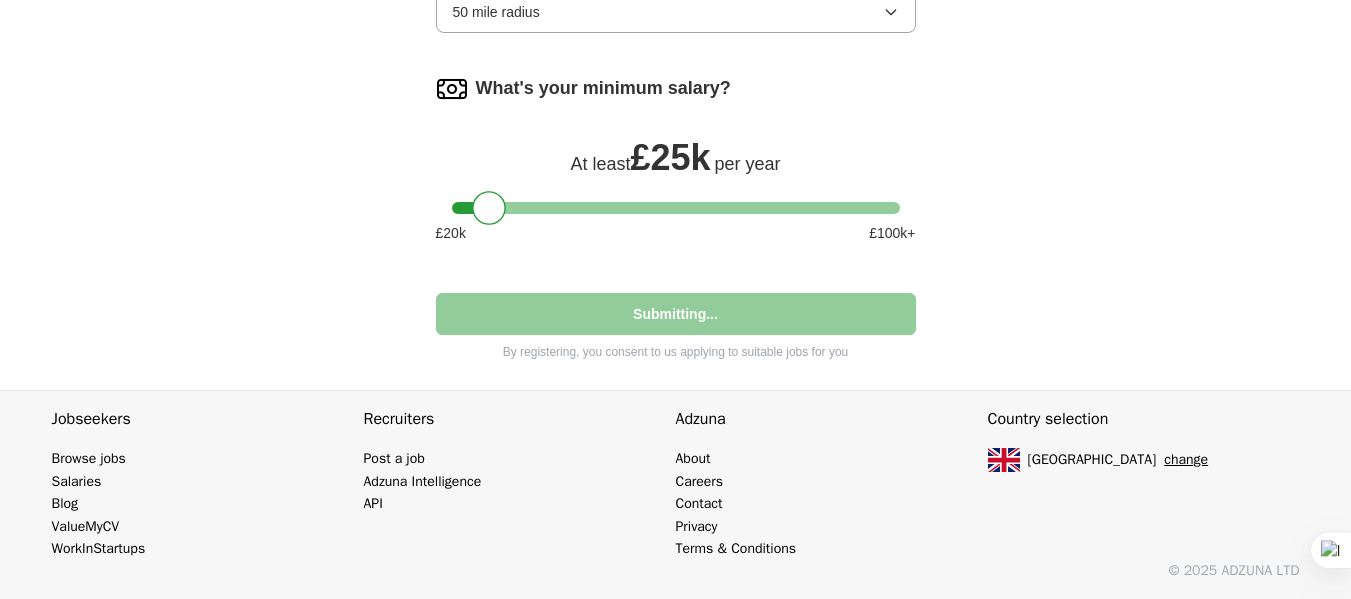 select on "**" 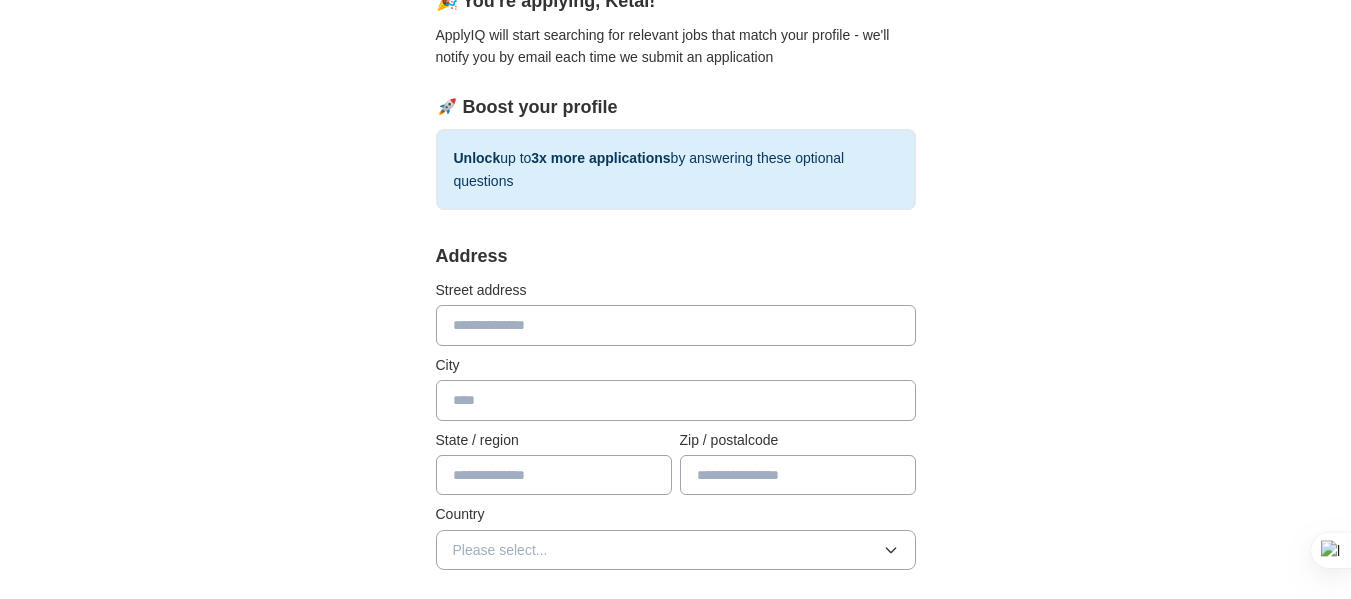 scroll, scrollTop: 226, scrollLeft: 0, axis: vertical 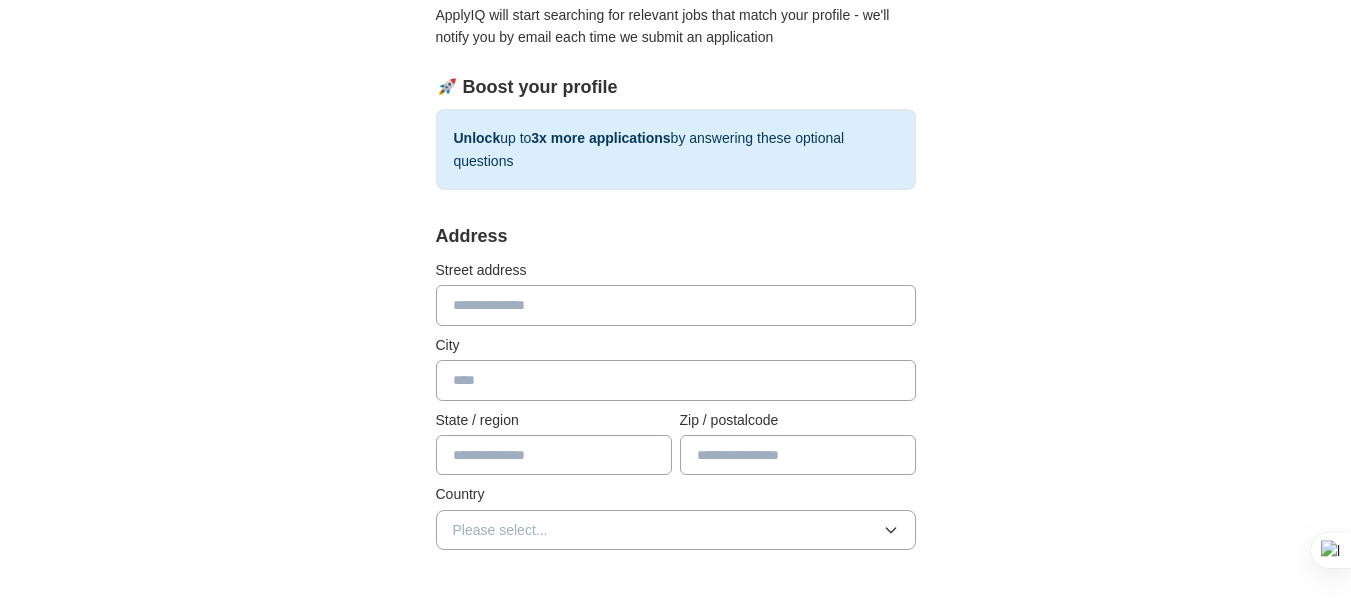 click at bounding box center [676, 305] 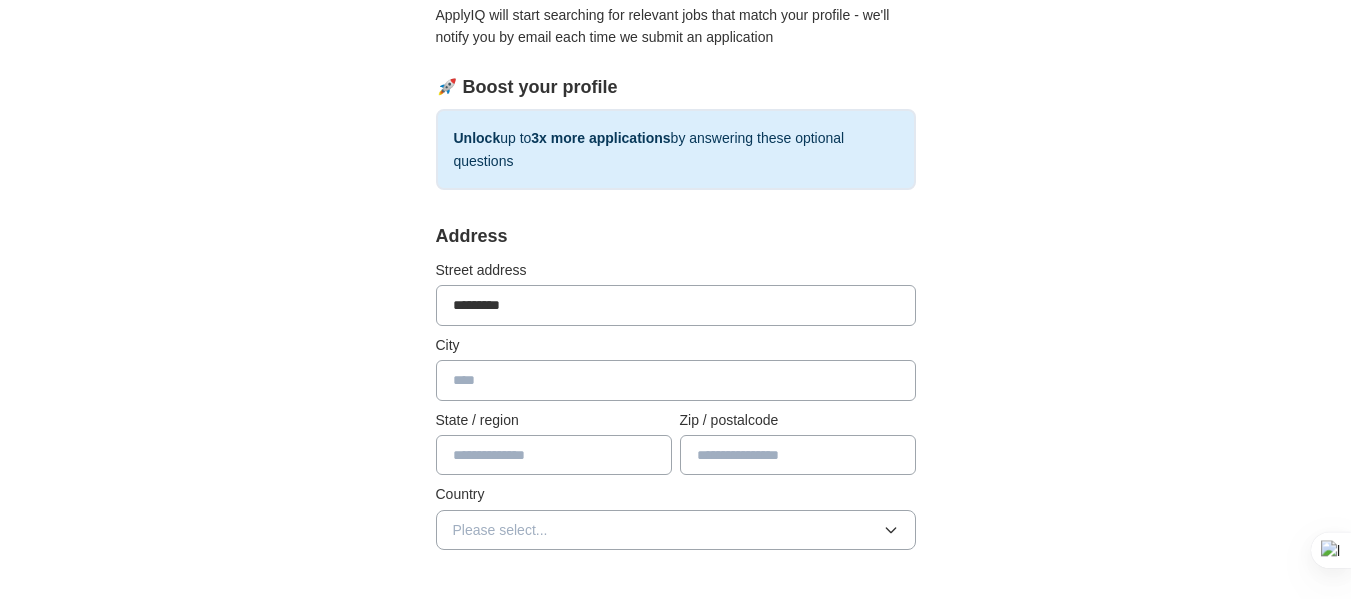 type on "******" 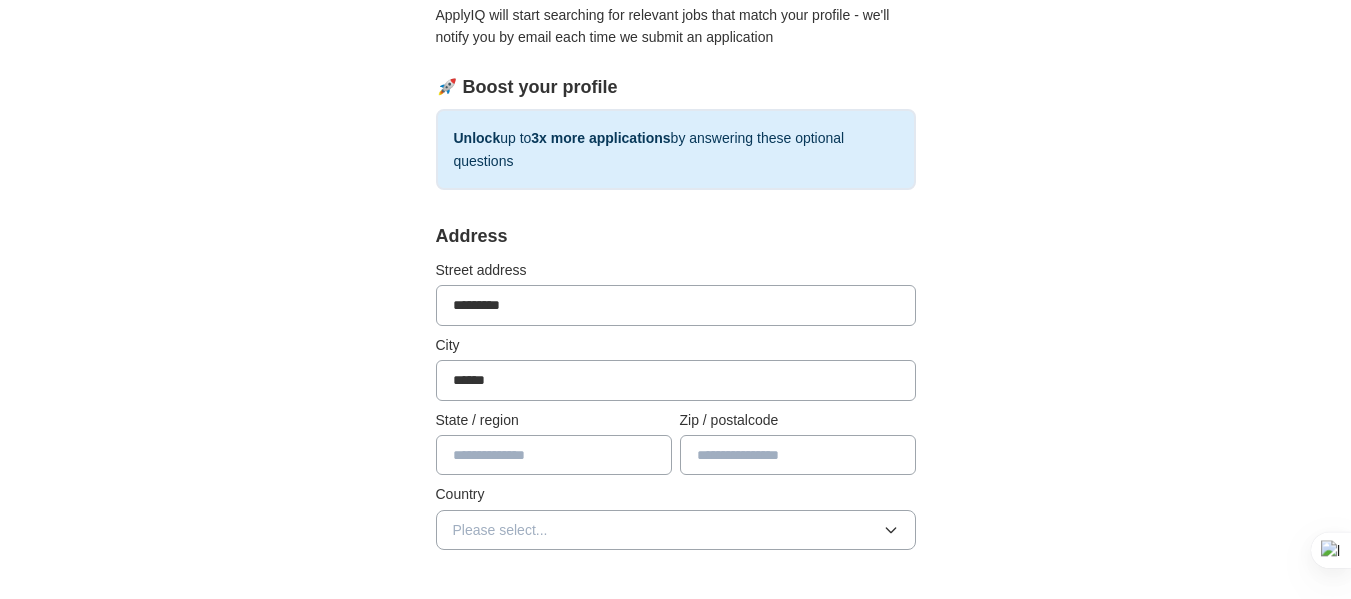 type on "******" 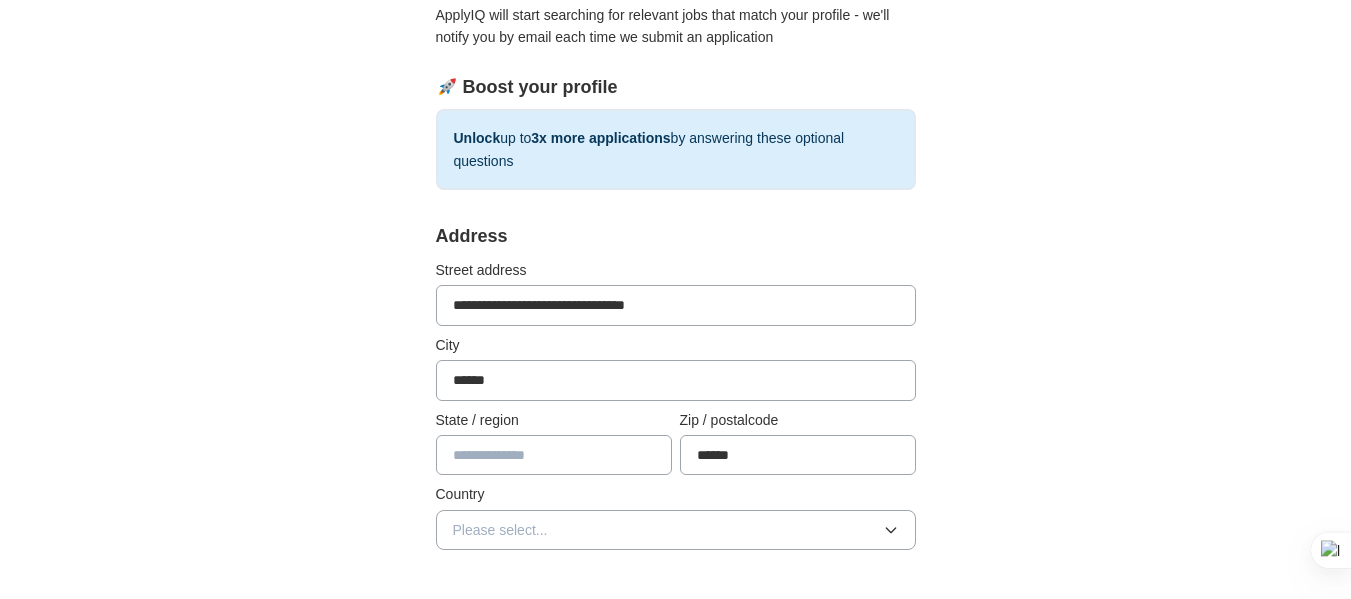 type on "**********" 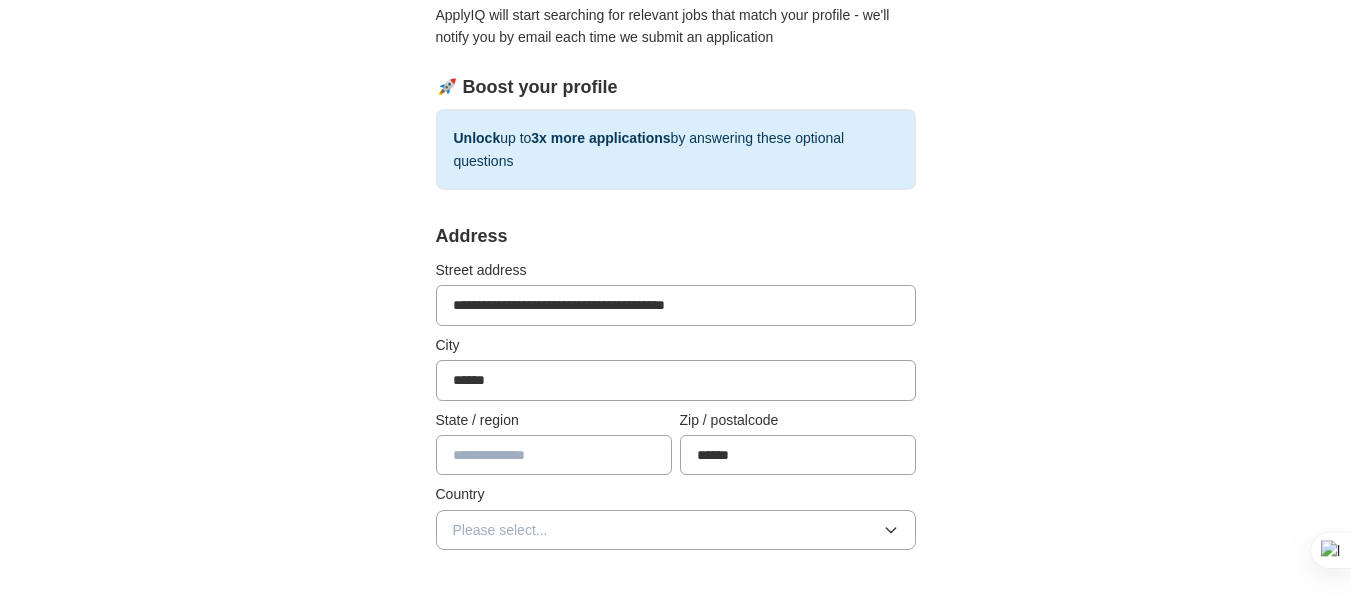 type on "**********" 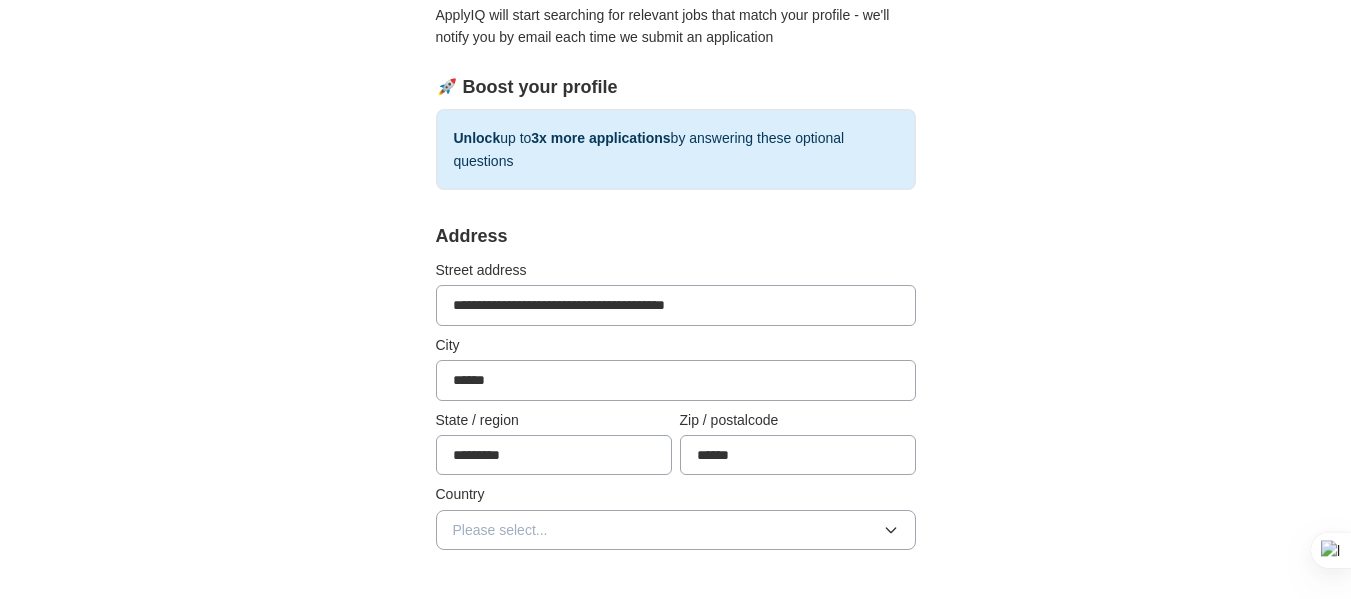 type on "*********" 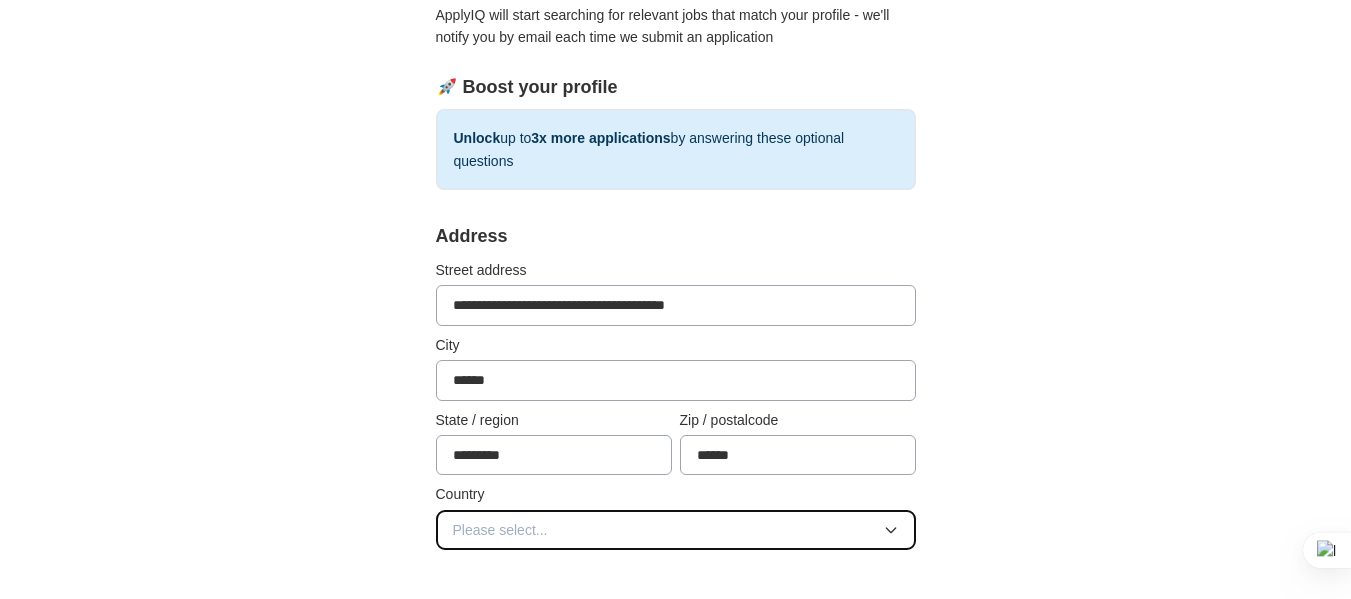 type 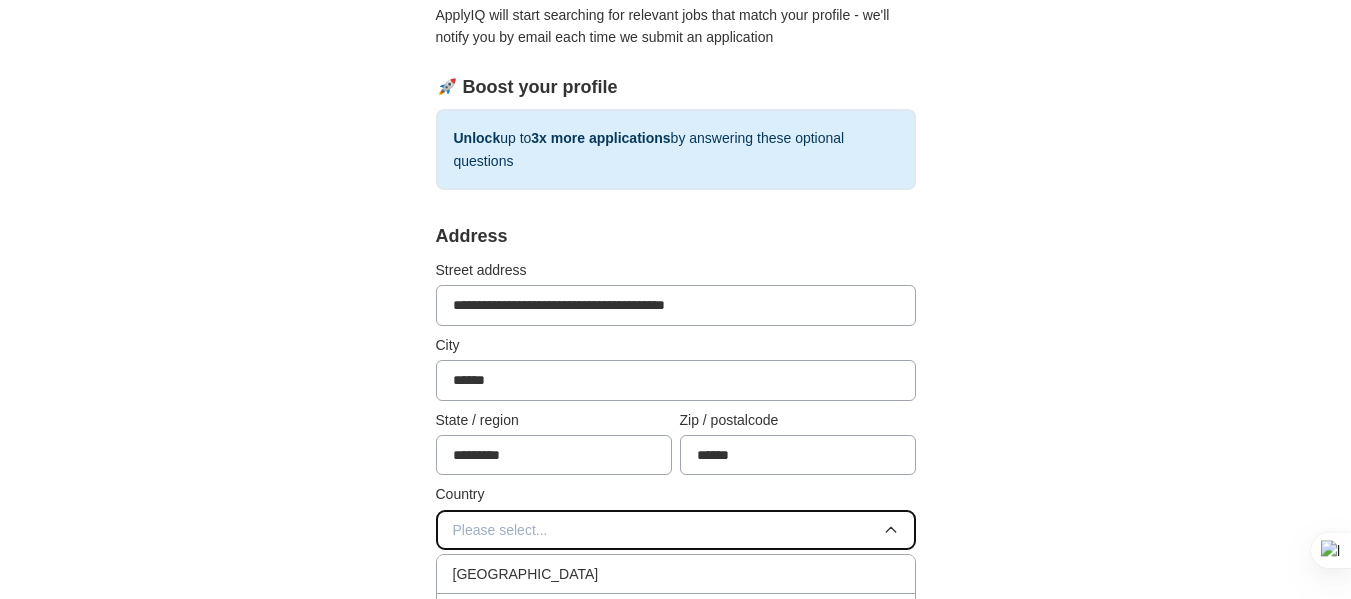 click on "Please select..." at bounding box center (676, 530) 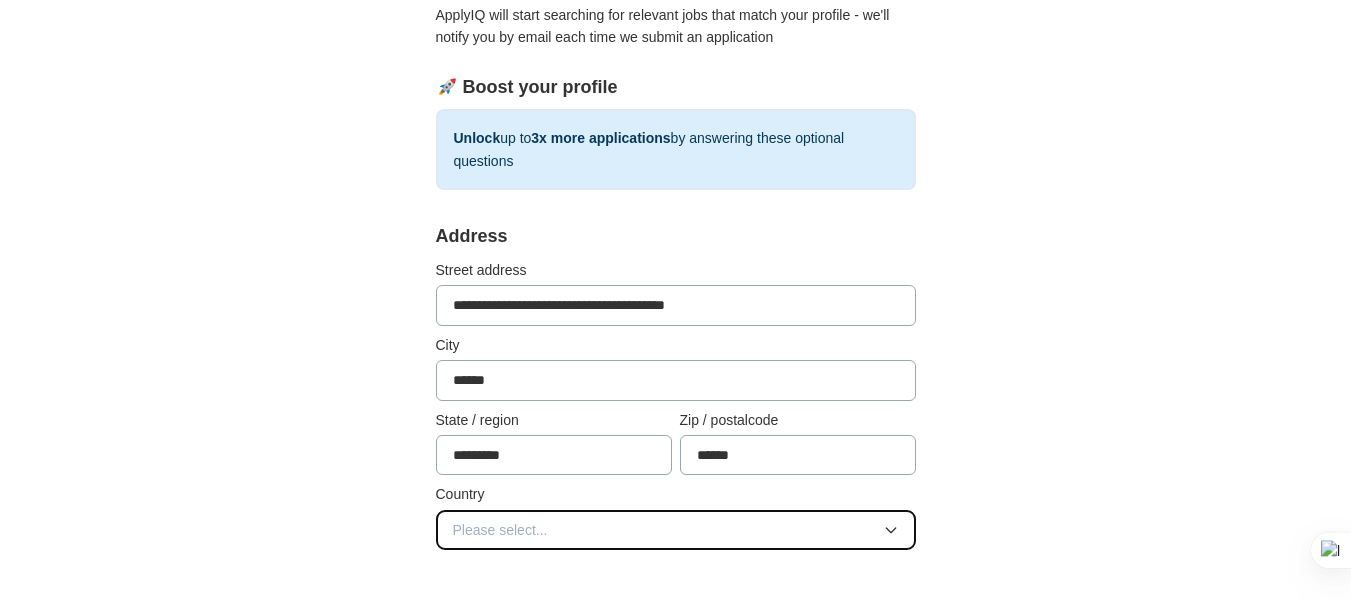 click on "Please select..." at bounding box center [676, 530] 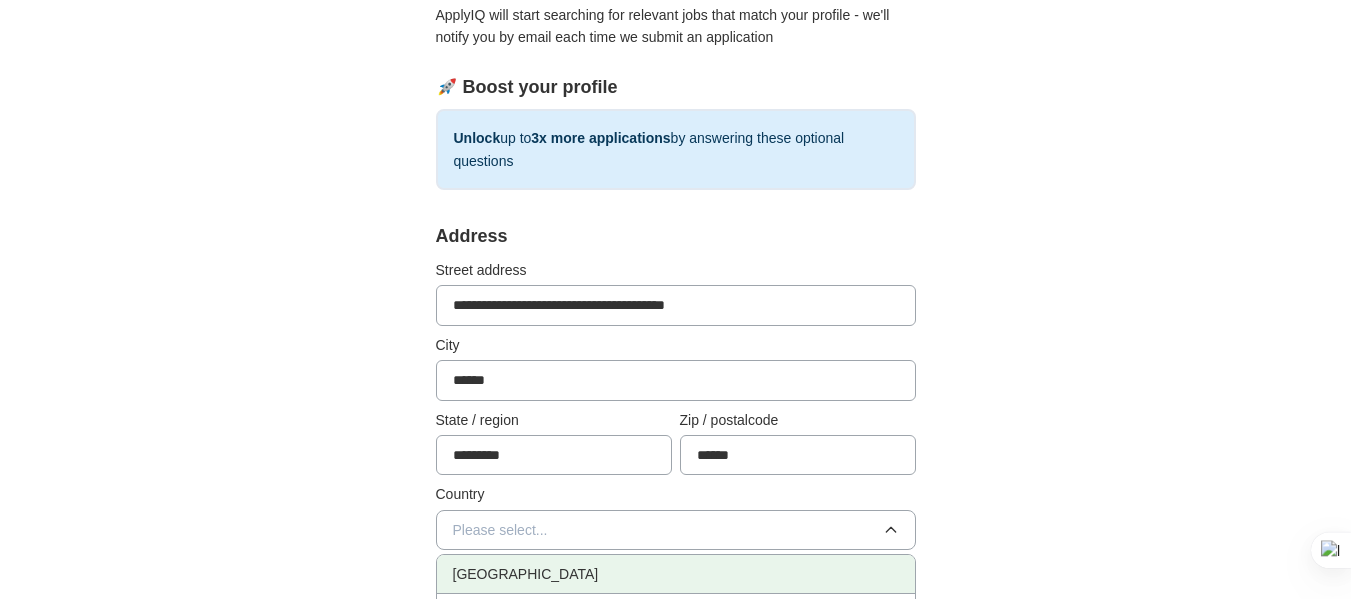 click on "[GEOGRAPHIC_DATA]" at bounding box center [526, 574] 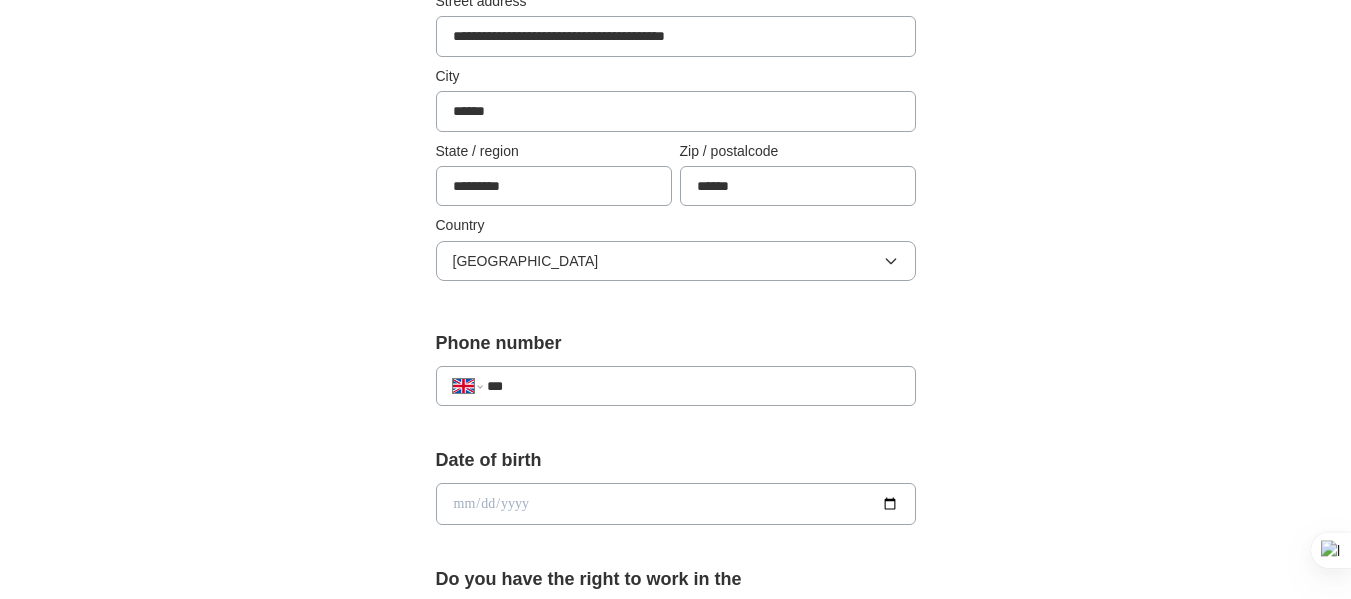 scroll, scrollTop: 521, scrollLeft: 0, axis: vertical 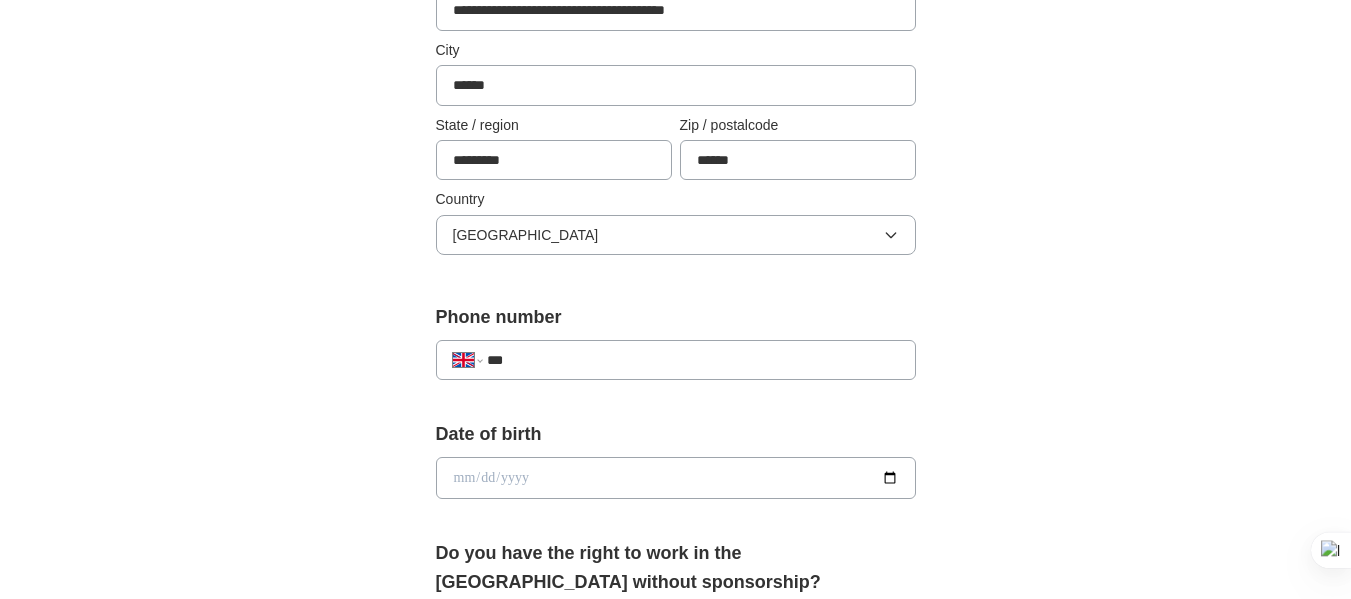 click on "***" at bounding box center (692, 360) 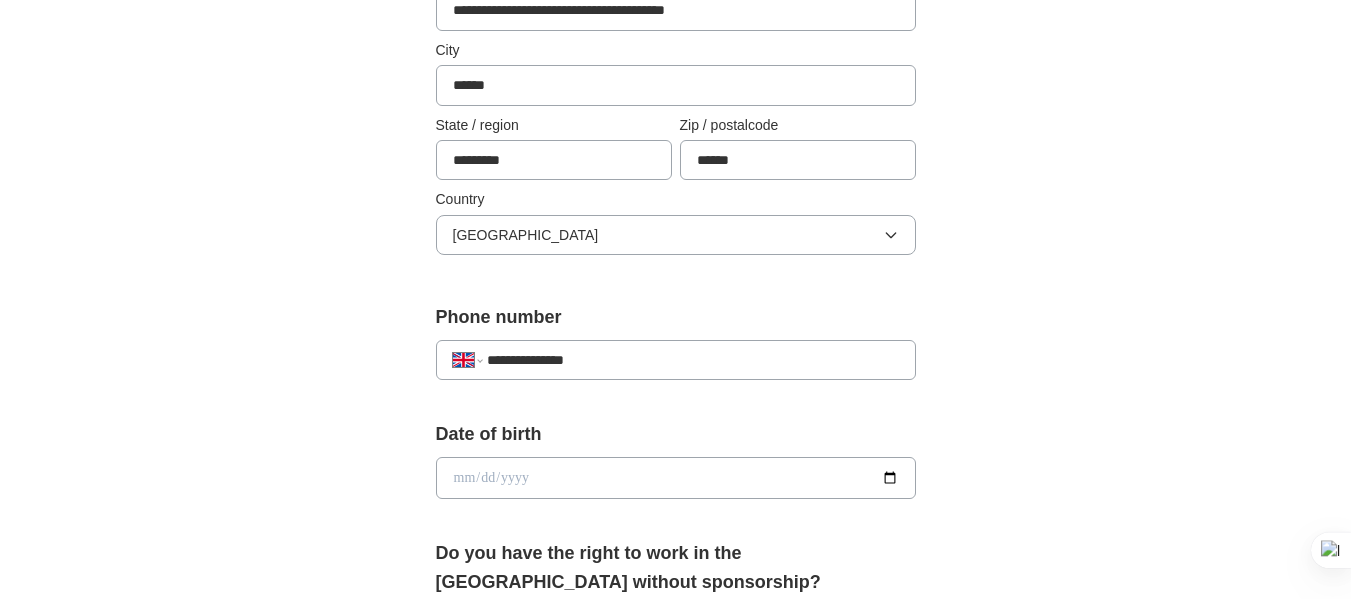 click at bounding box center (676, 478) 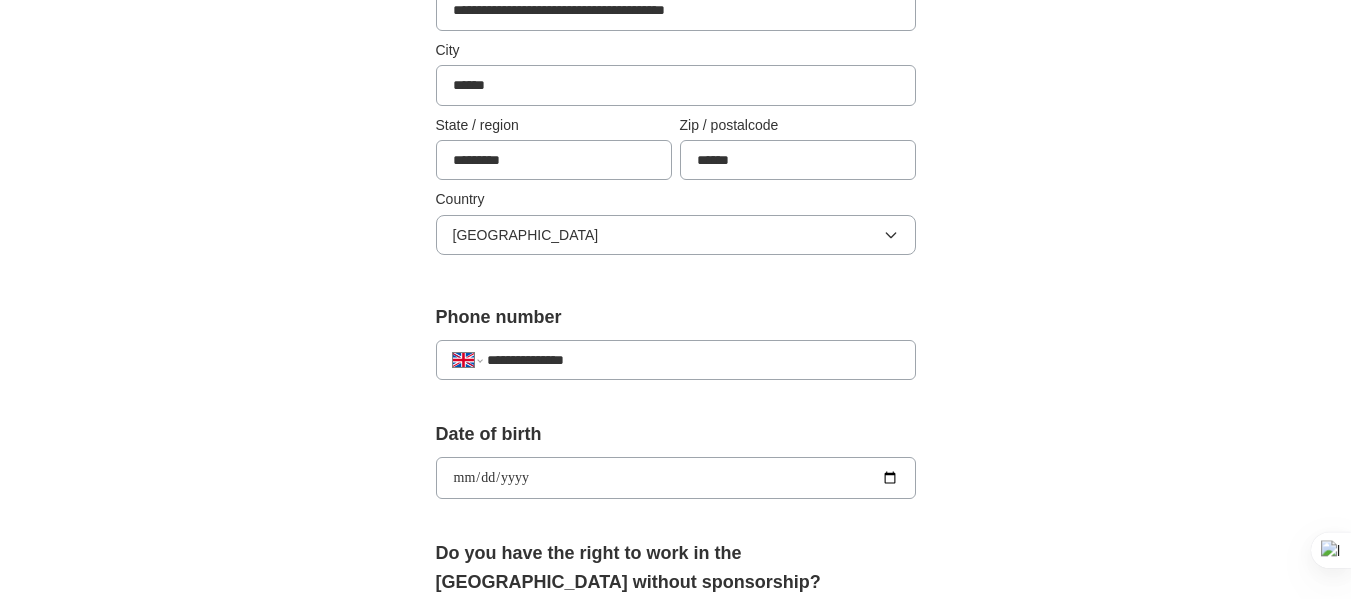 type on "**********" 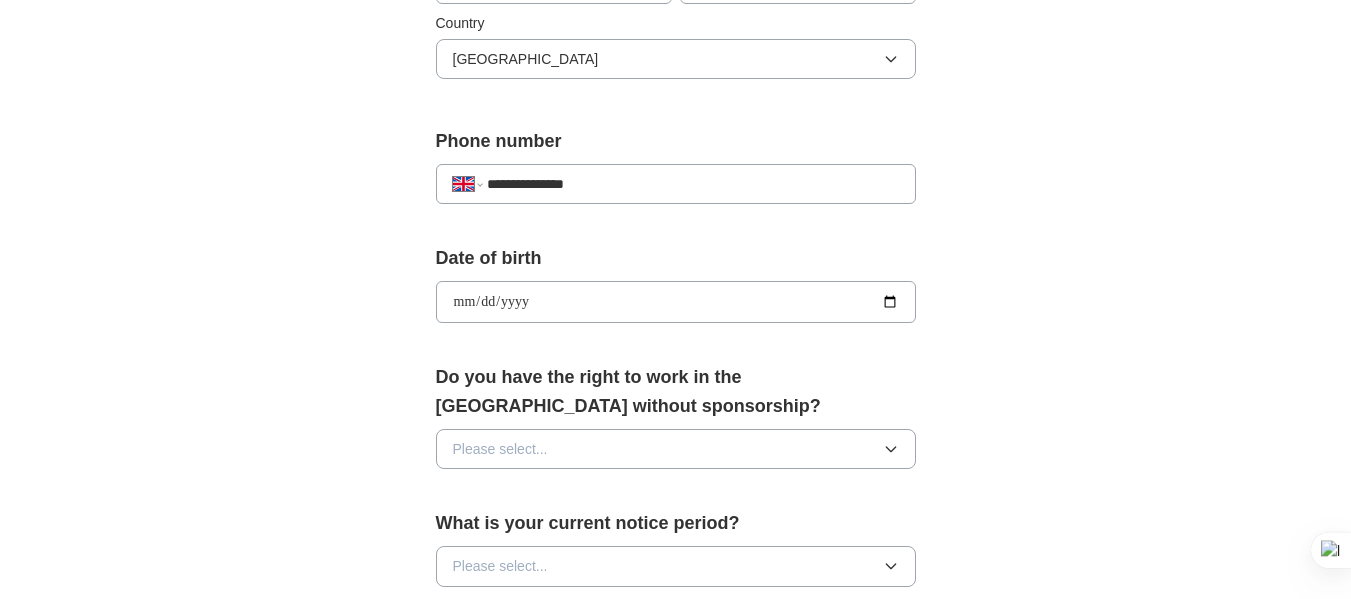 scroll, scrollTop: 723, scrollLeft: 0, axis: vertical 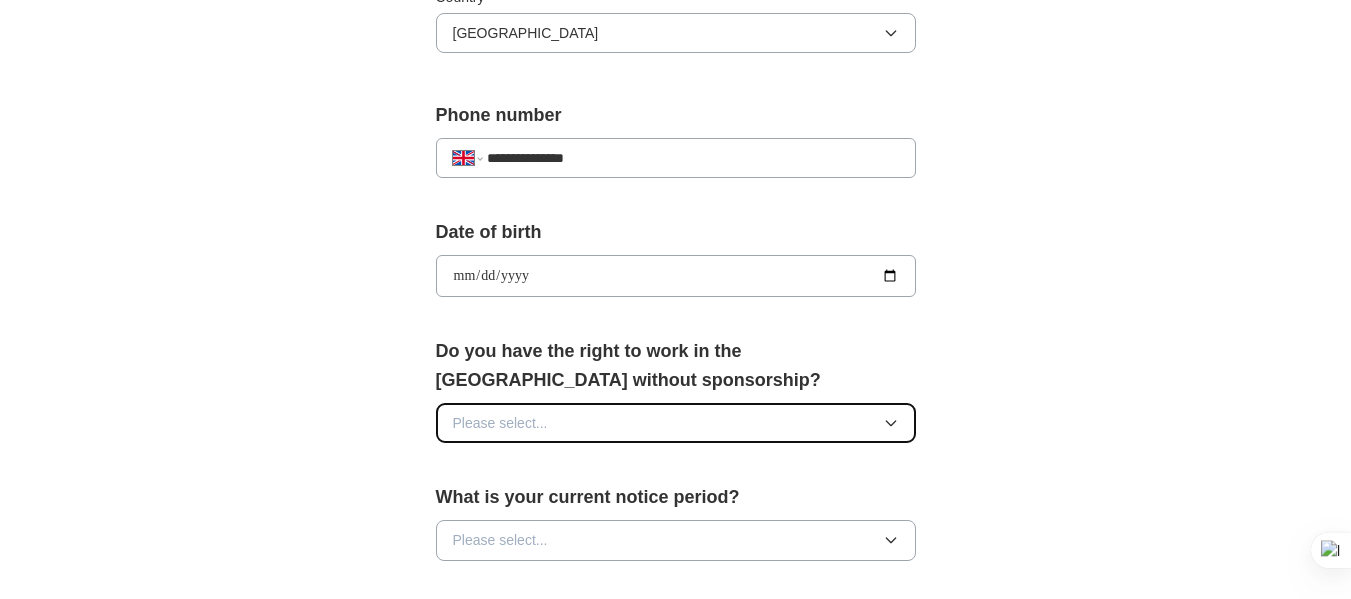 click on "Please select..." at bounding box center (676, 423) 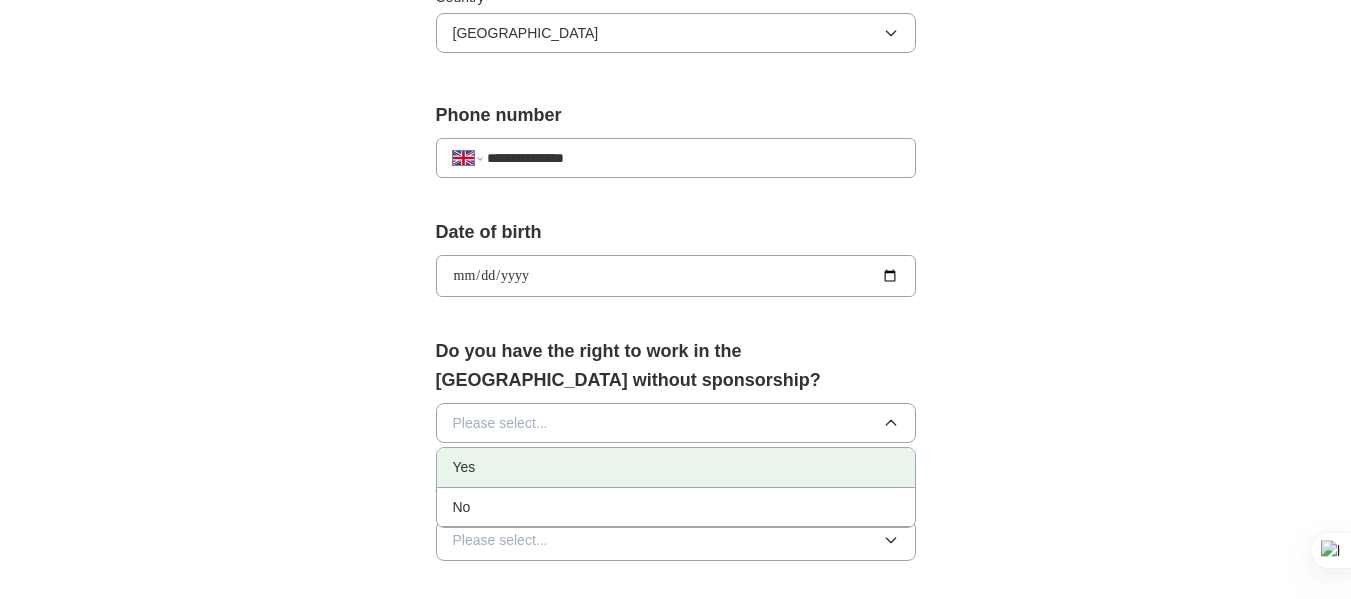 click on "Yes" at bounding box center (464, 467) 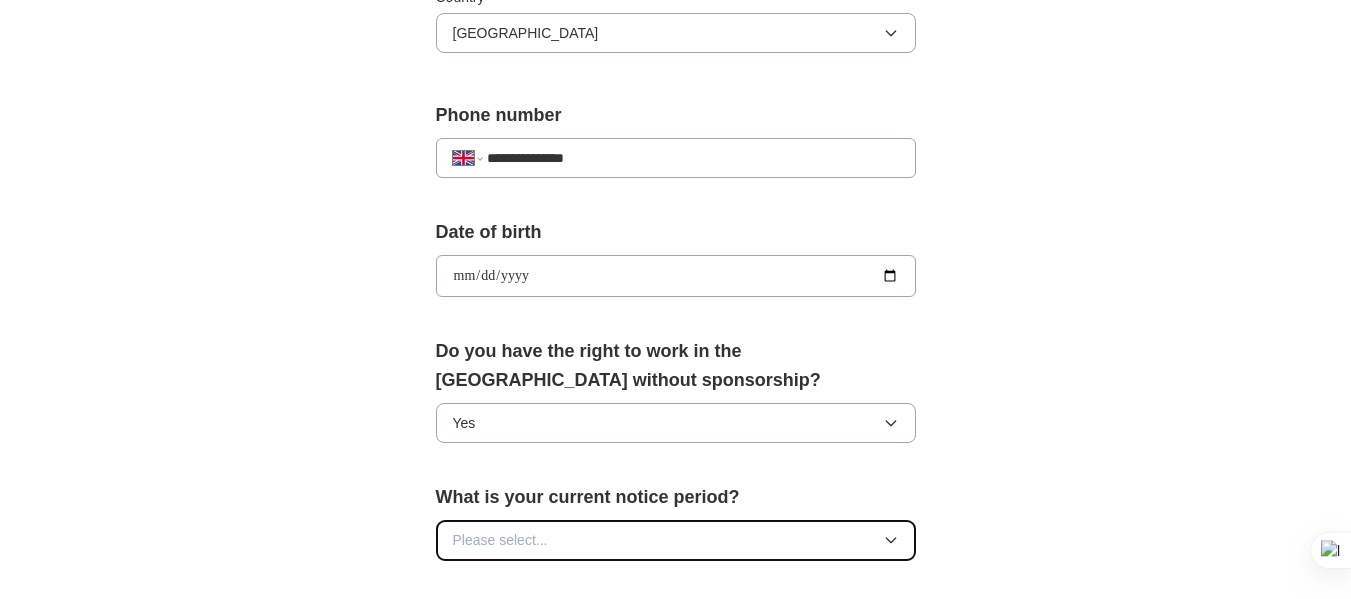 click on "Please select..." at bounding box center [500, 540] 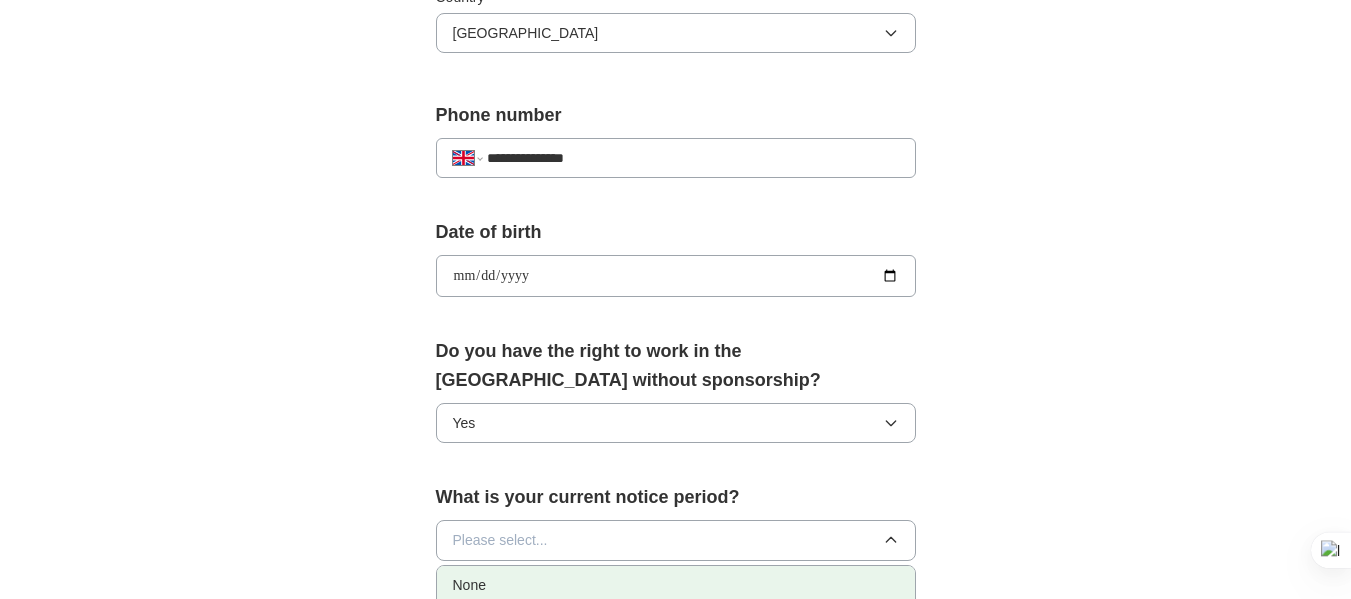 click on "None" at bounding box center [469, 585] 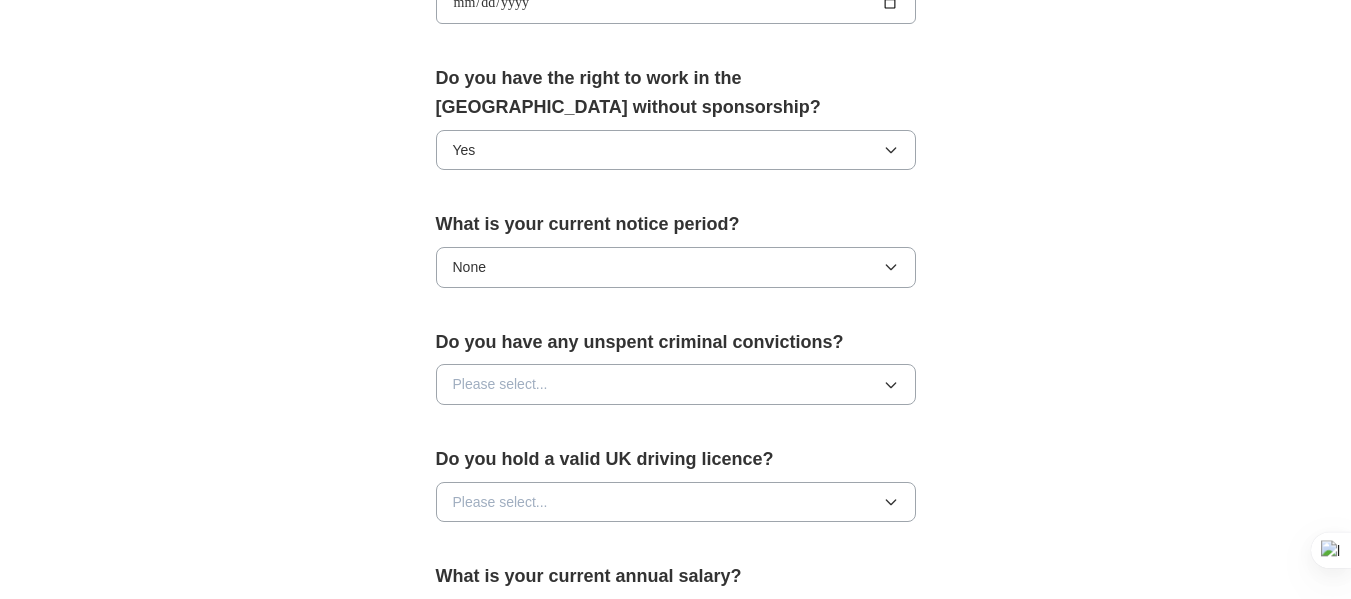 scroll, scrollTop: 1011, scrollLeft: 0, axis: vertical 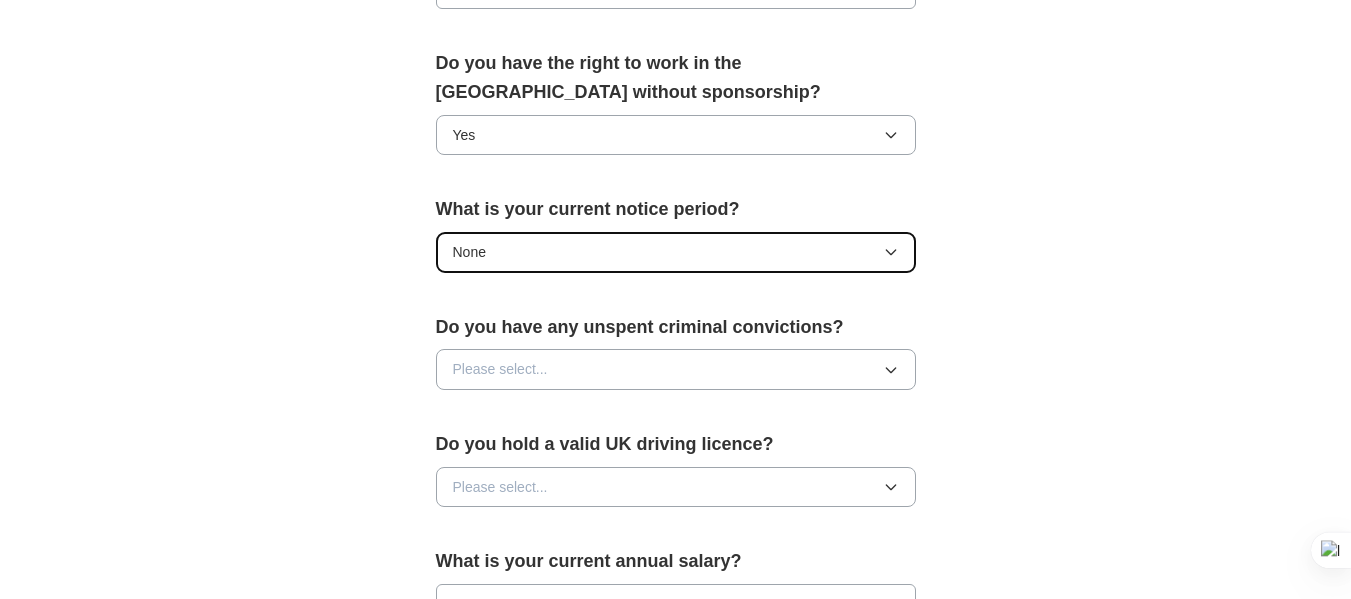 click on "None" at bounding box center (676, 252) 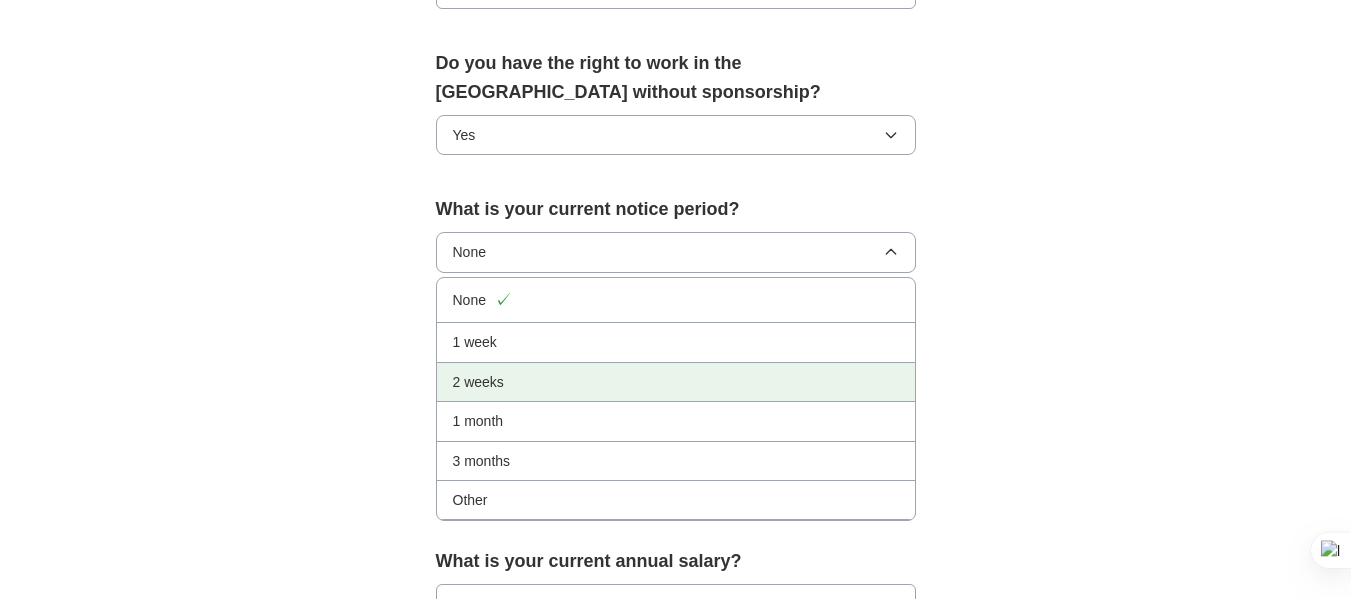 click on "2 weeks" at bounding box center (478, 382) 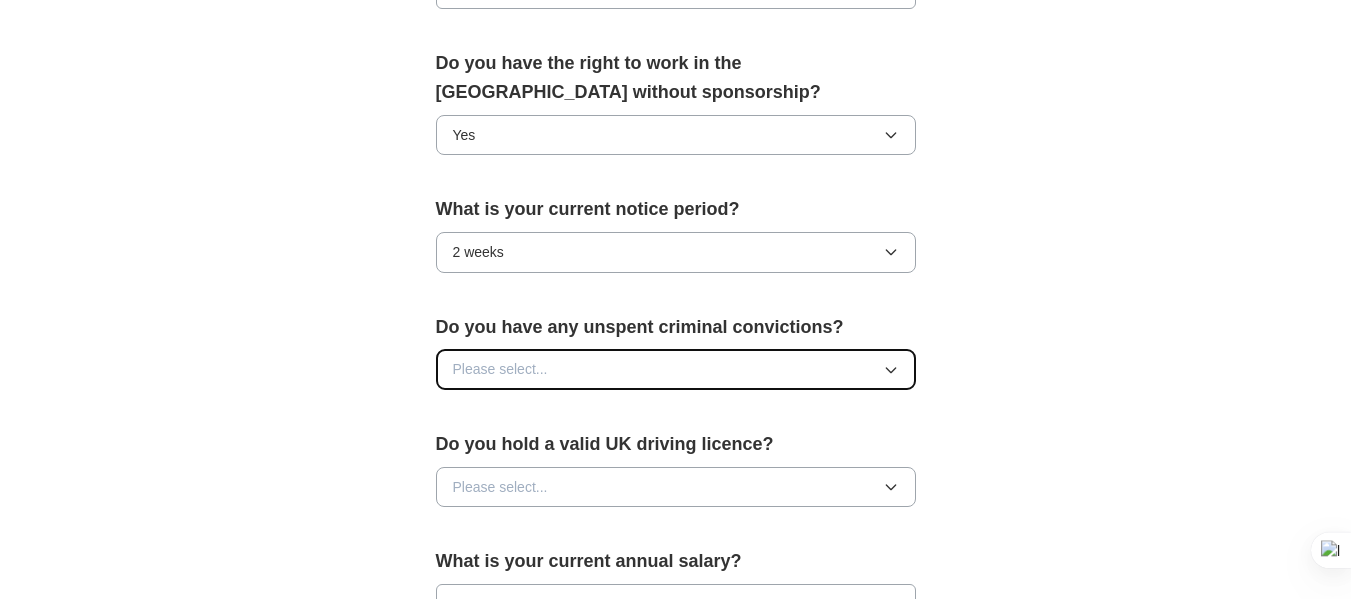 click on "Please select..." at bounding box center [500, 369] 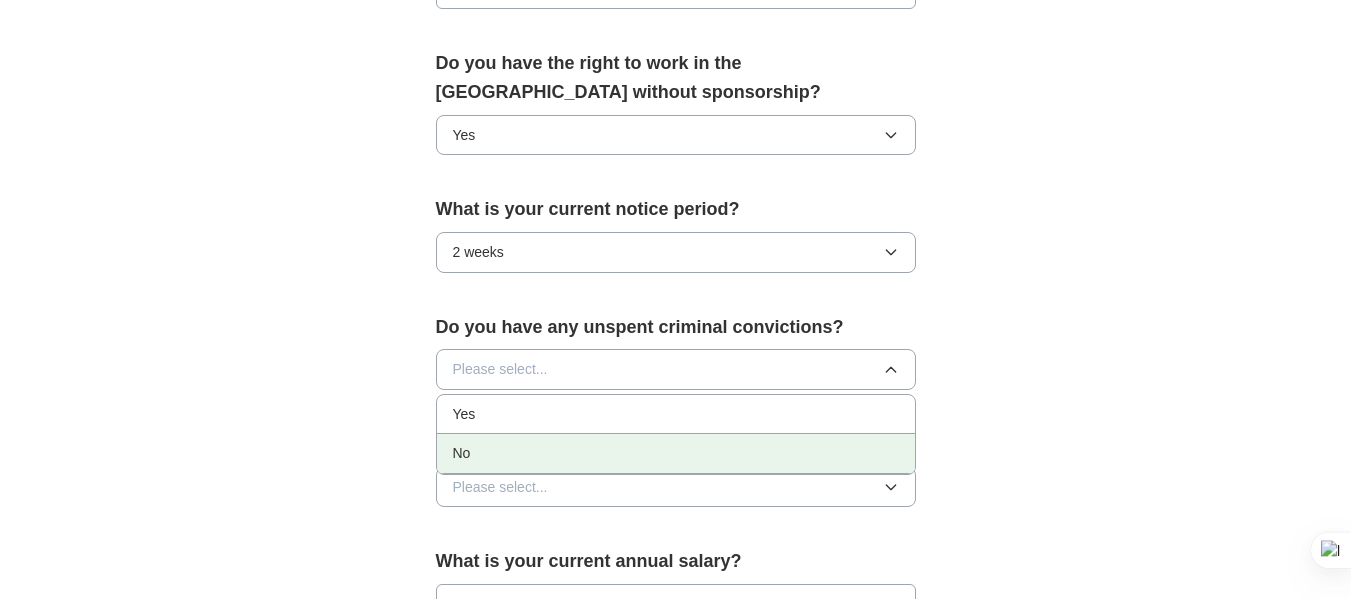 click on "No" at bounding box center [462, 453] 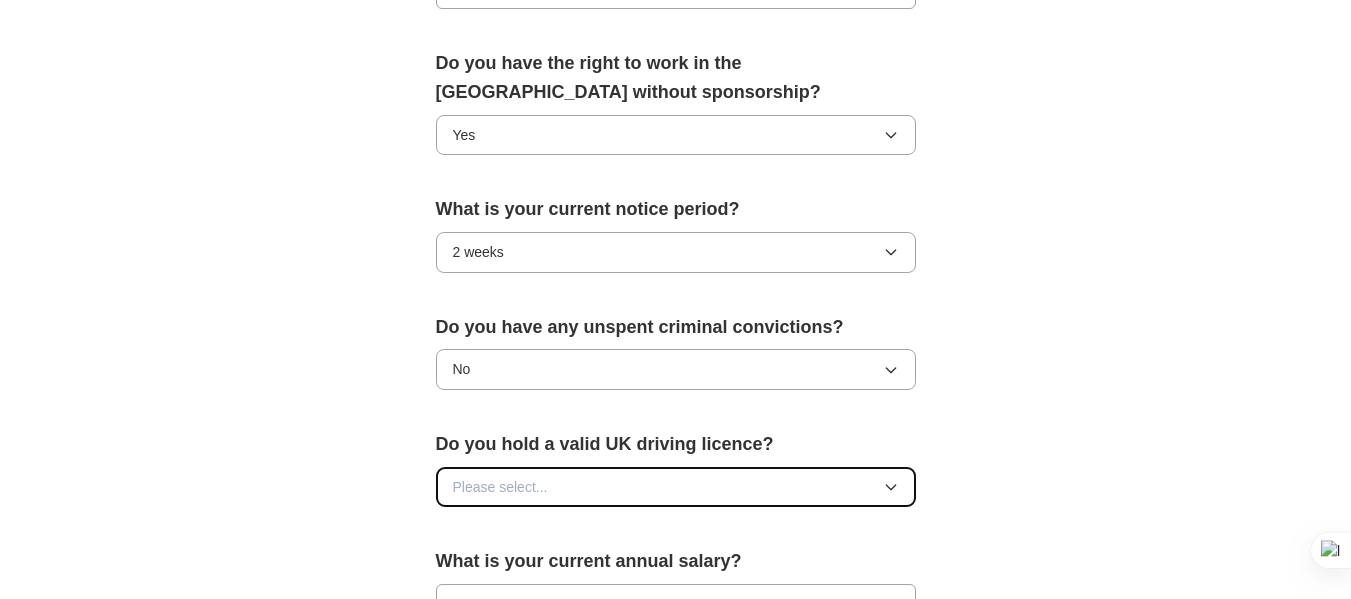 click on "Please select..." at bounding box center (500, 487) 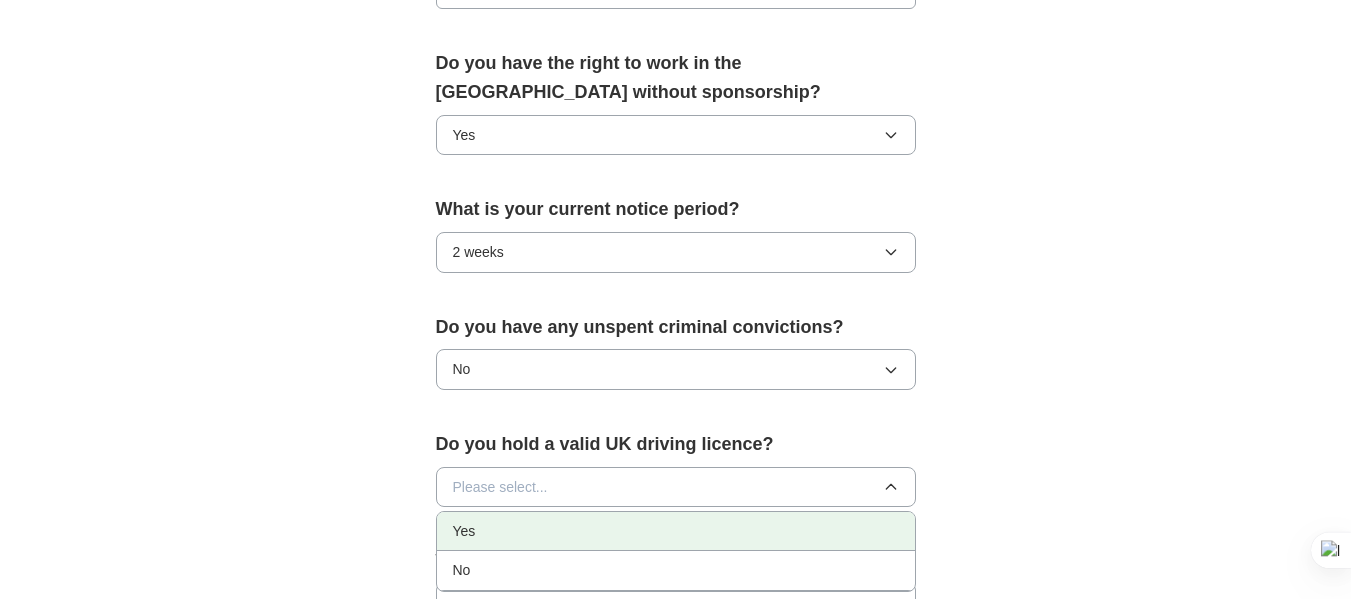 click on "Yes" at bounding box center [464, 531] 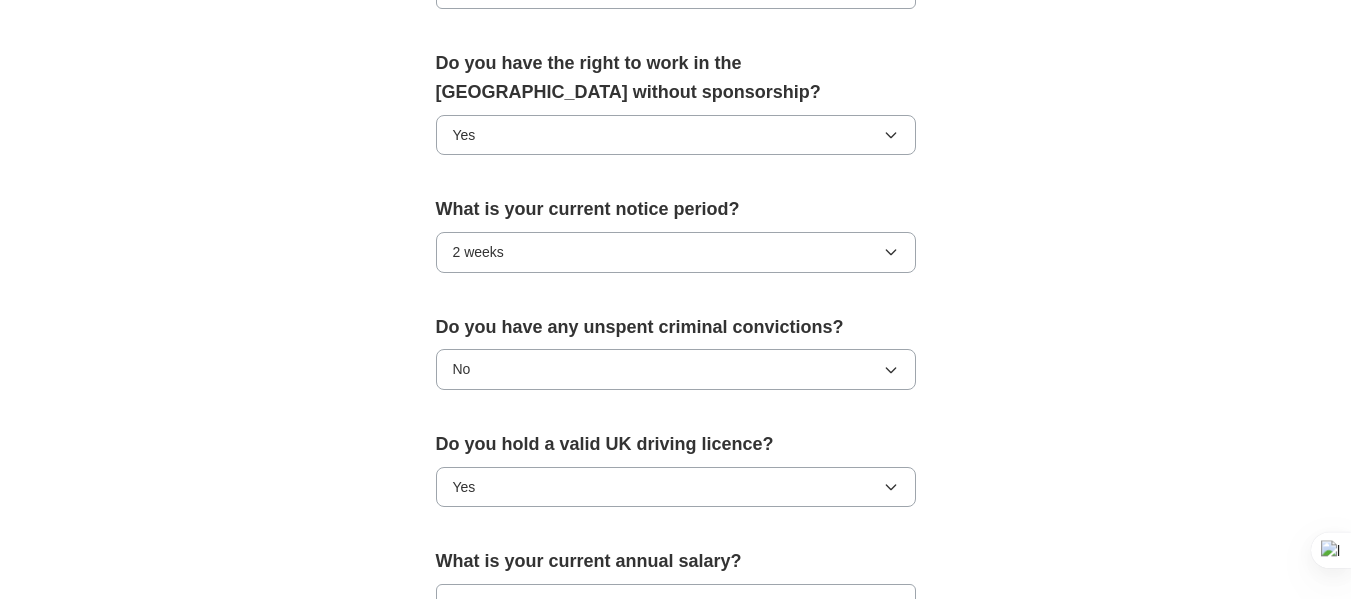 scroll, scrollTop: 1462, scrollLeft: 0, axis: vertical 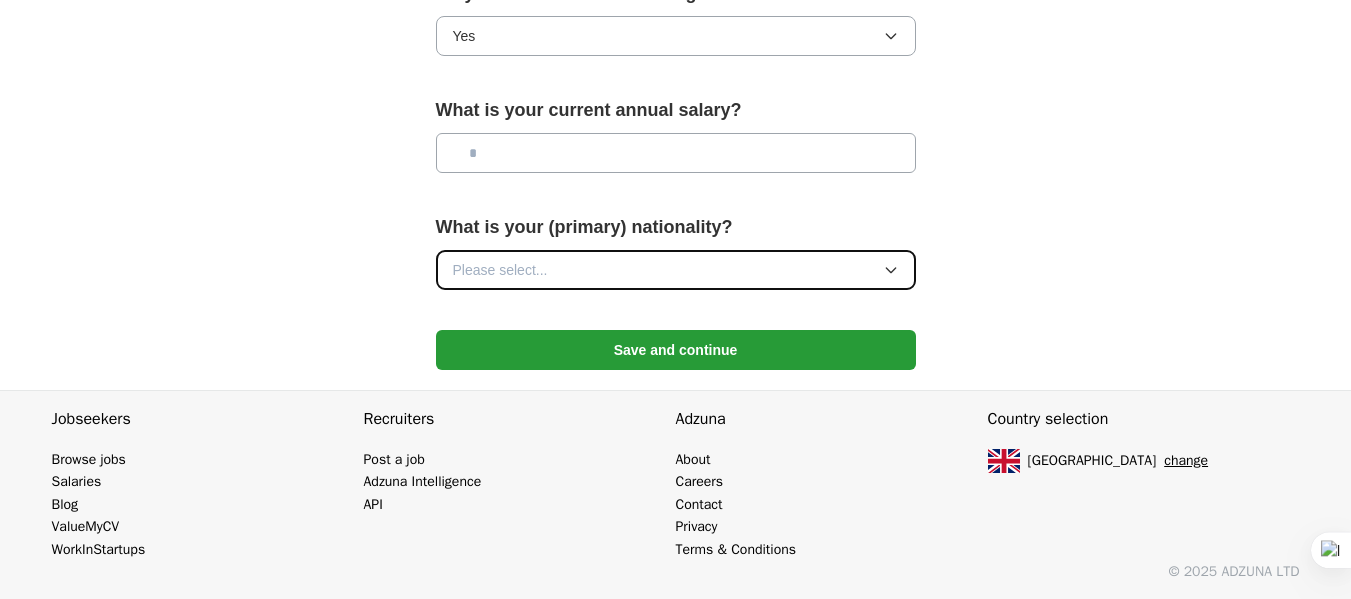 click on "Please select..." at bounding box center [500, 270] 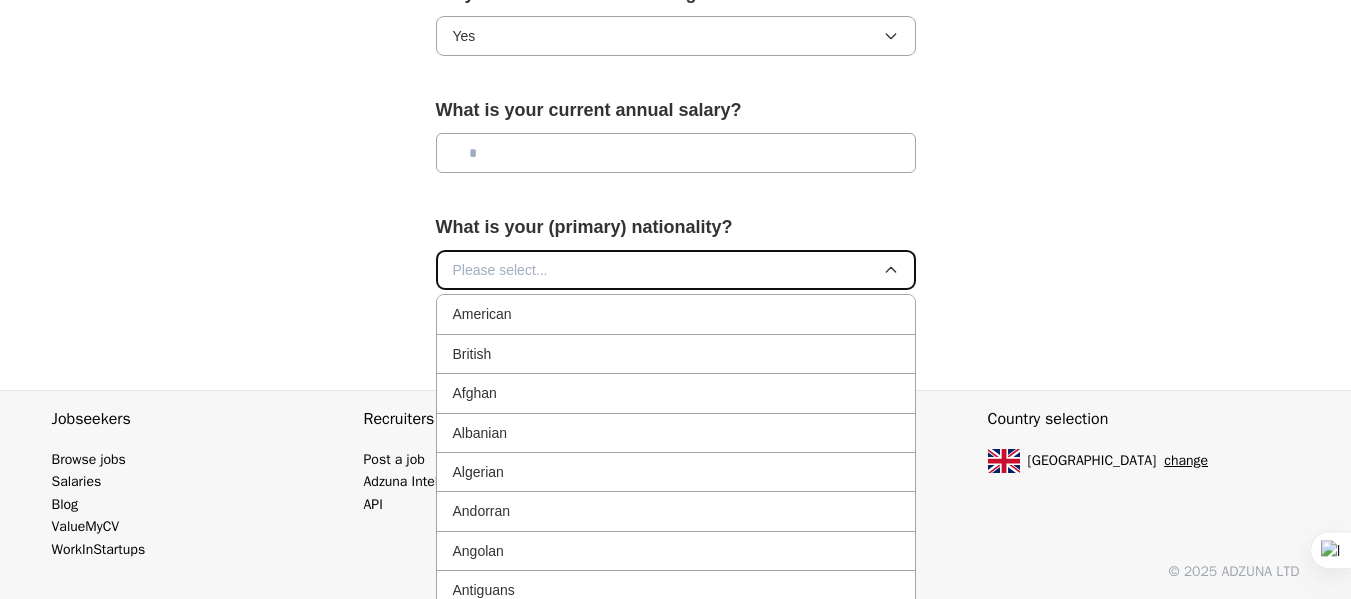 type 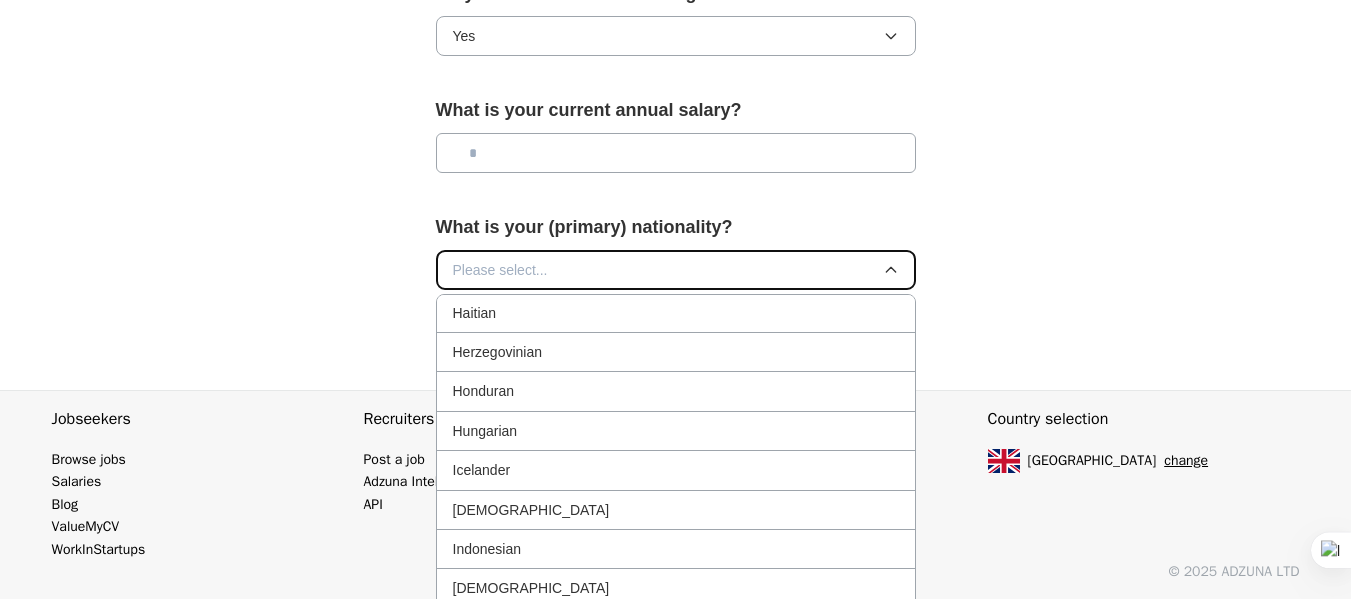 scroll, scrollTop: 2948, scrollLeft: 0, axis: vertical 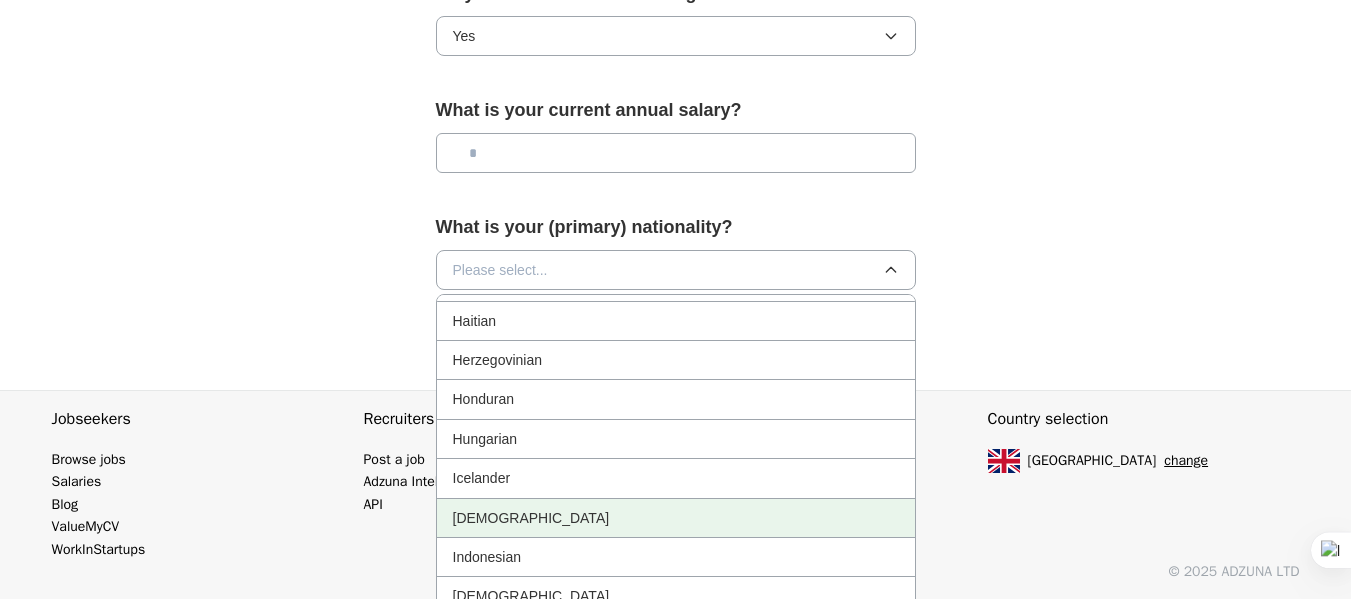 click on "Indian" at bounding box center (676, 518) 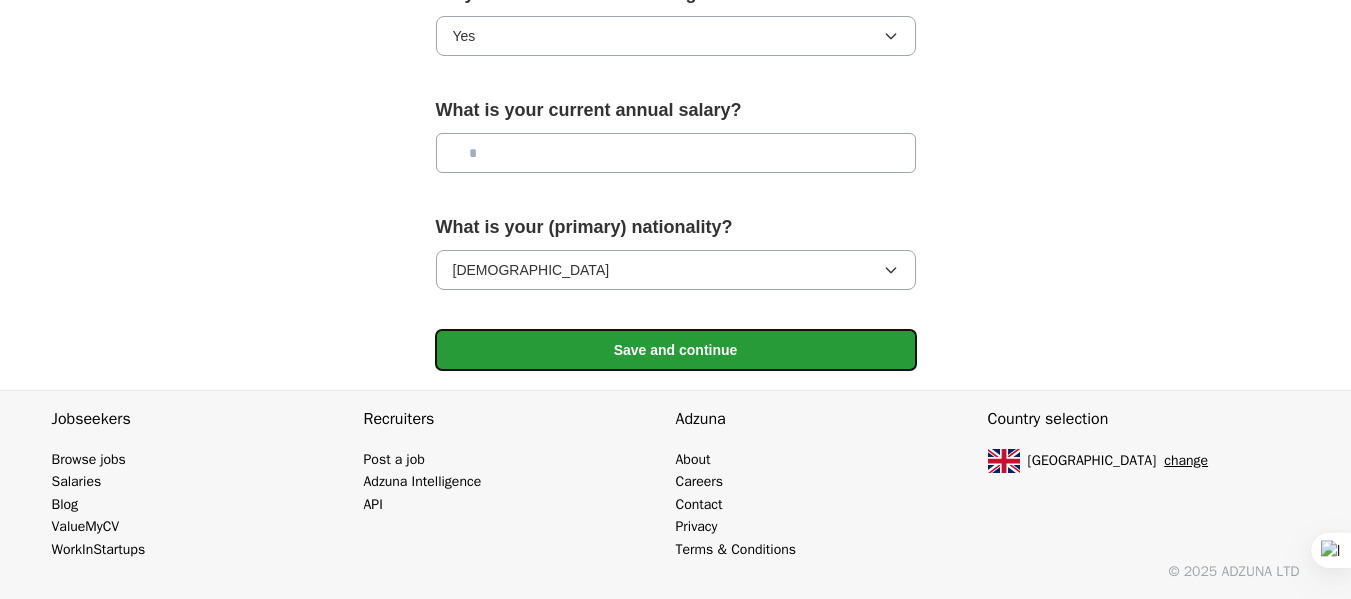 click on "Save and continue" at bounding box center [676, 350] 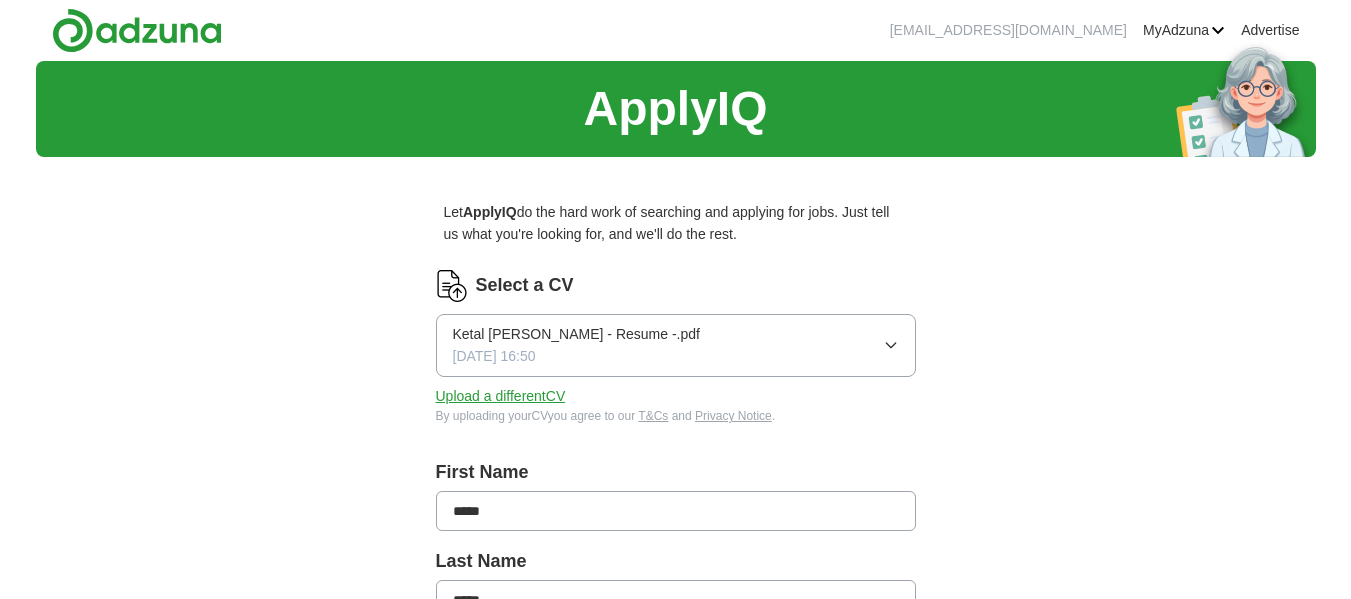 scroll, scrollTop: 630, scrollLeft: 0, axis: vertical 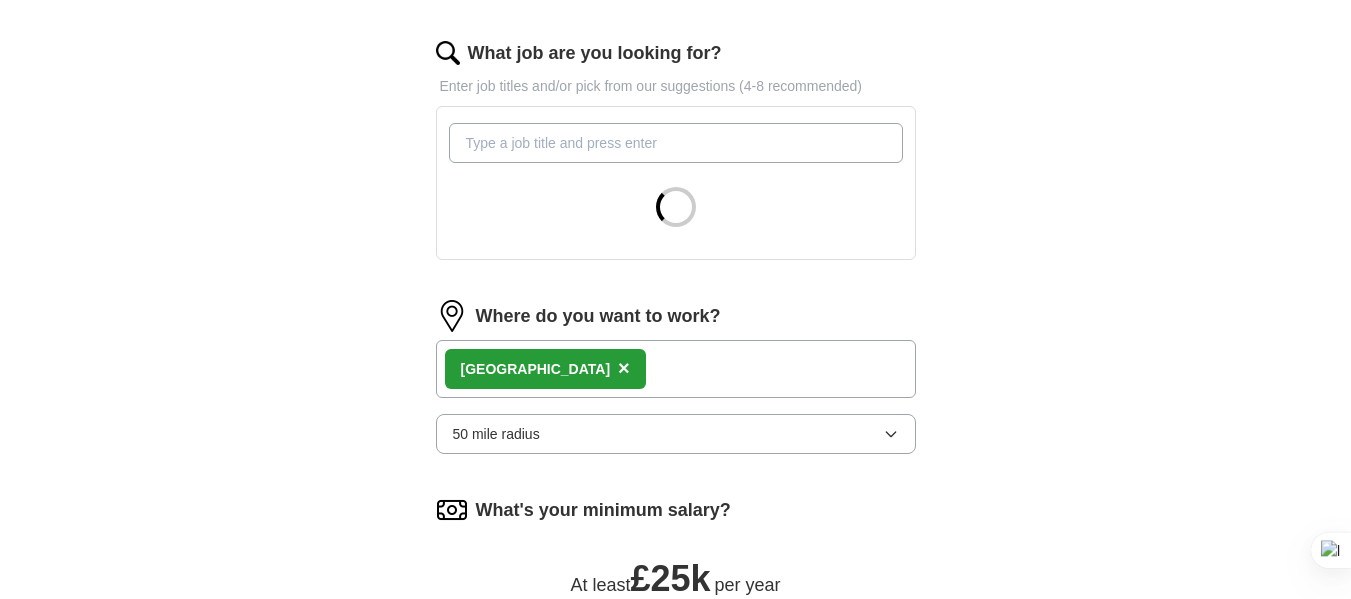 click on "What job are you looking for?" at bounding box center (676, 143) 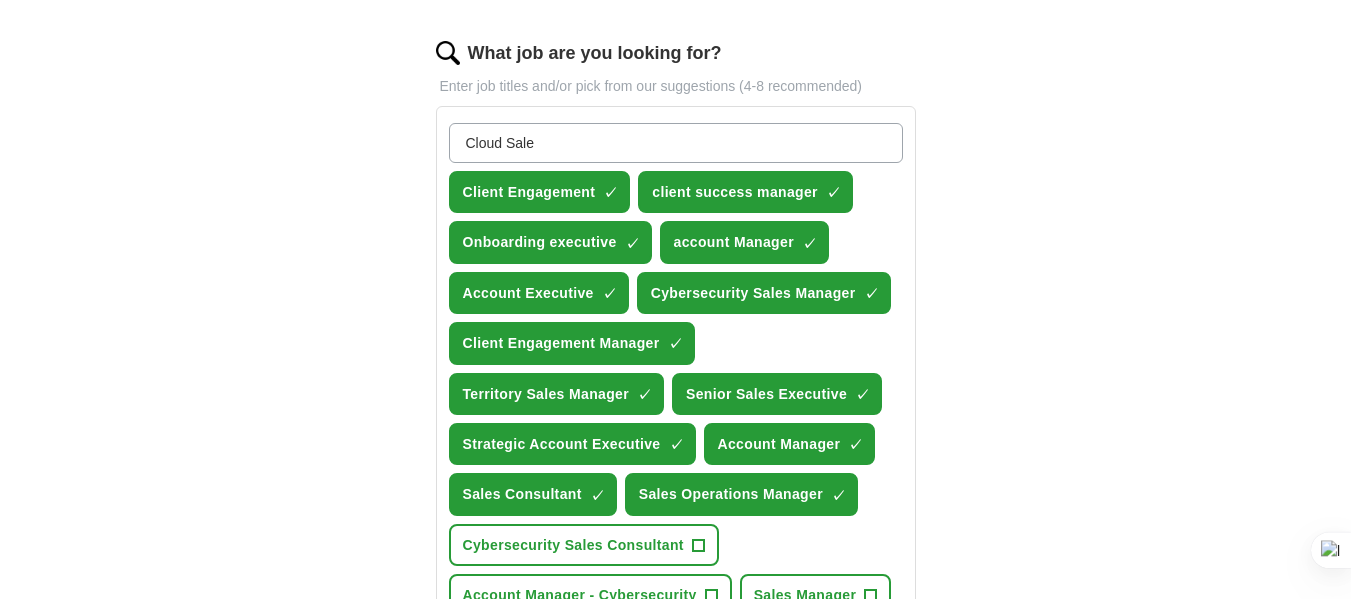 type on "Cloud Sales" 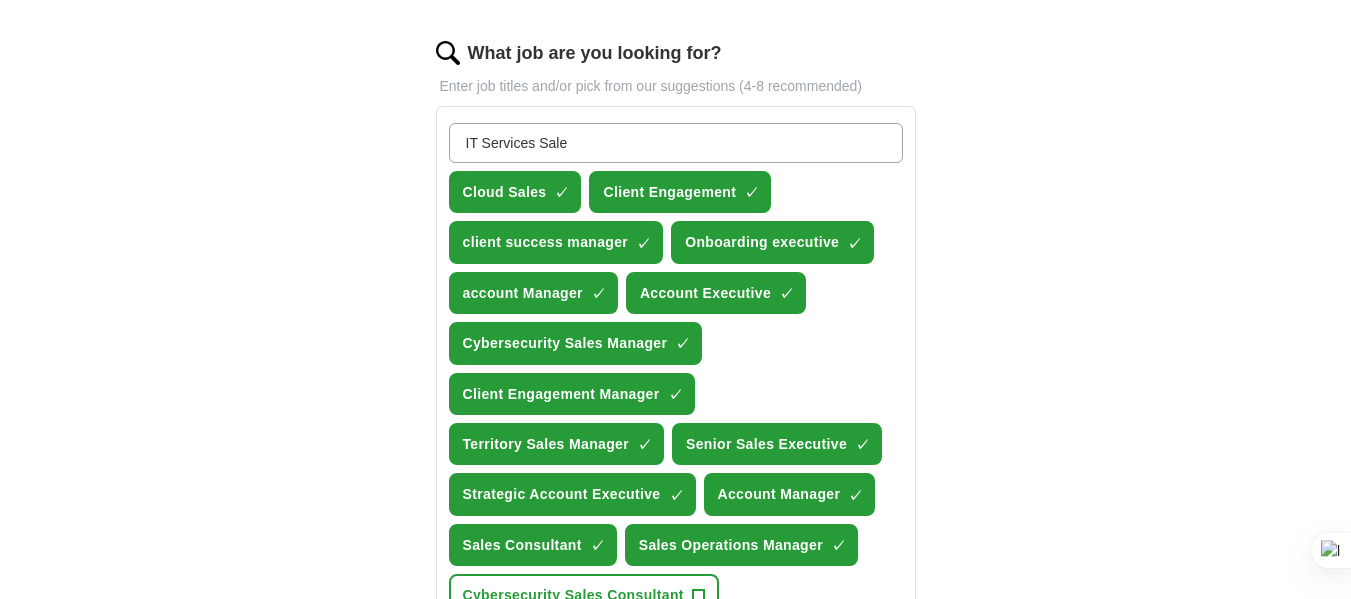 type on "IT Services Sales" 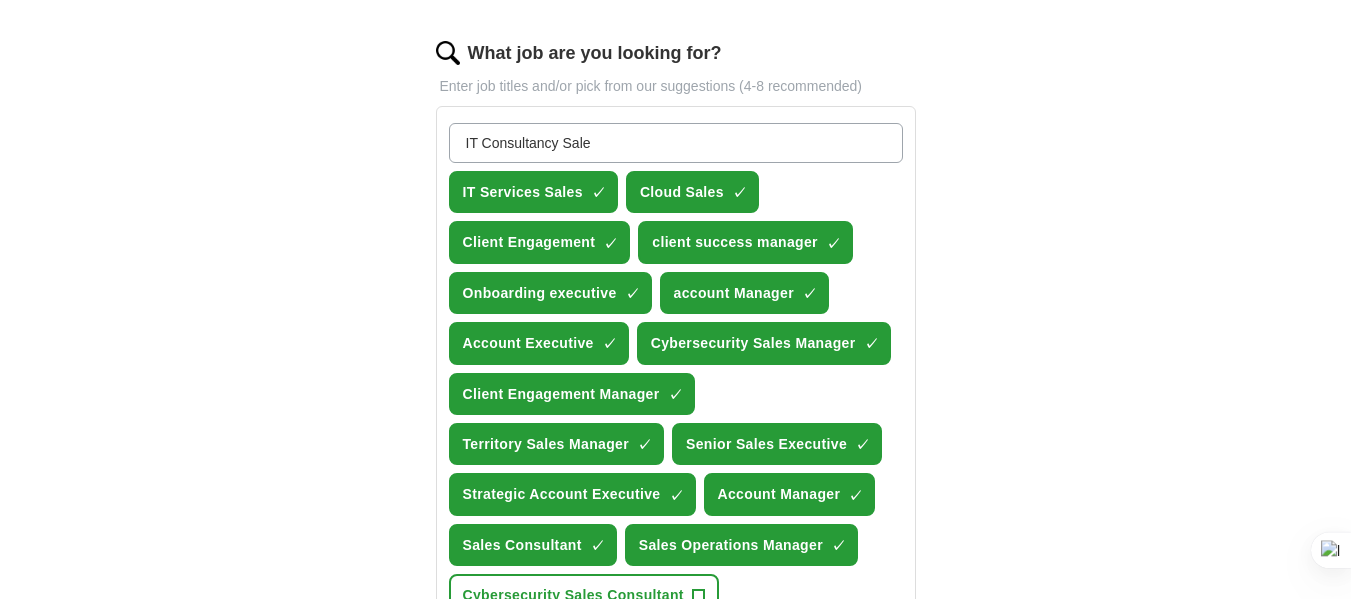 type on "IT Consultancy Sales" 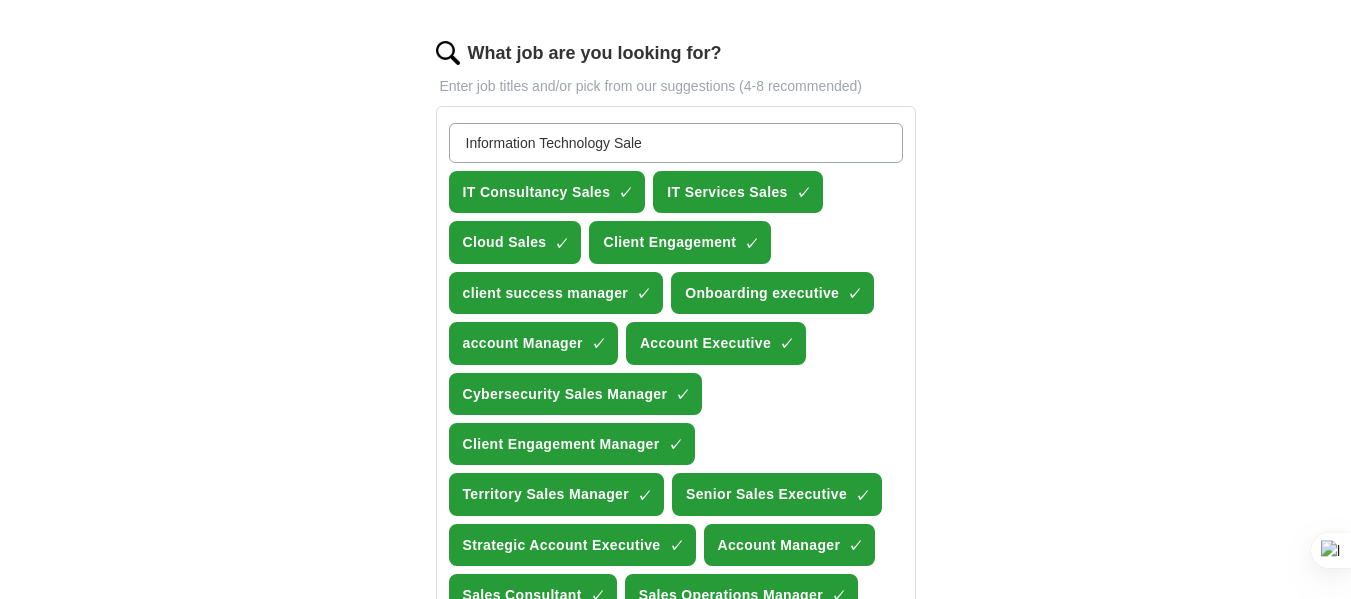 type on "Information Technology Sales" 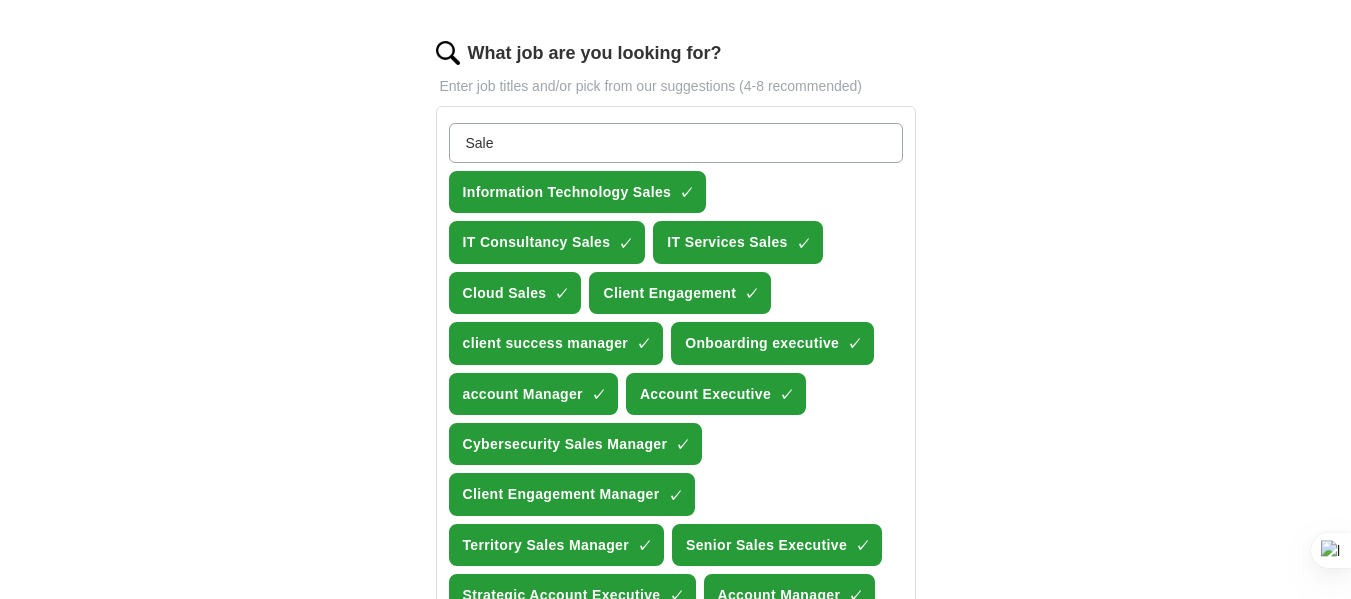type on "Sales" 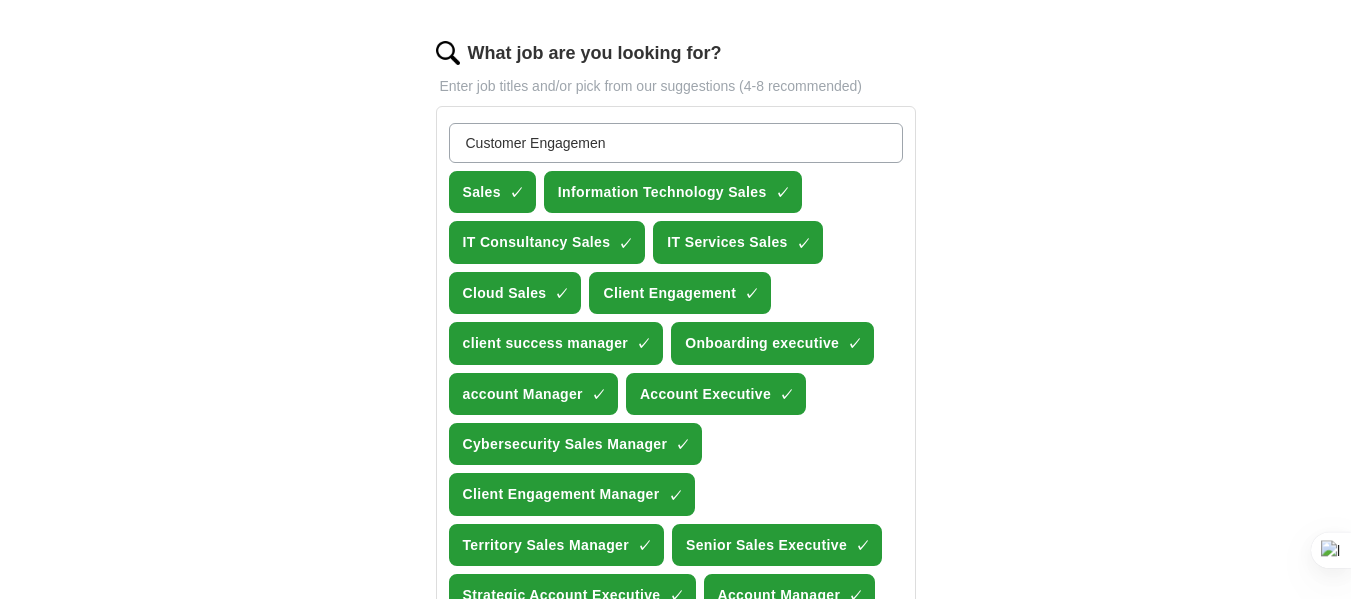 type on "Customer Engagement" 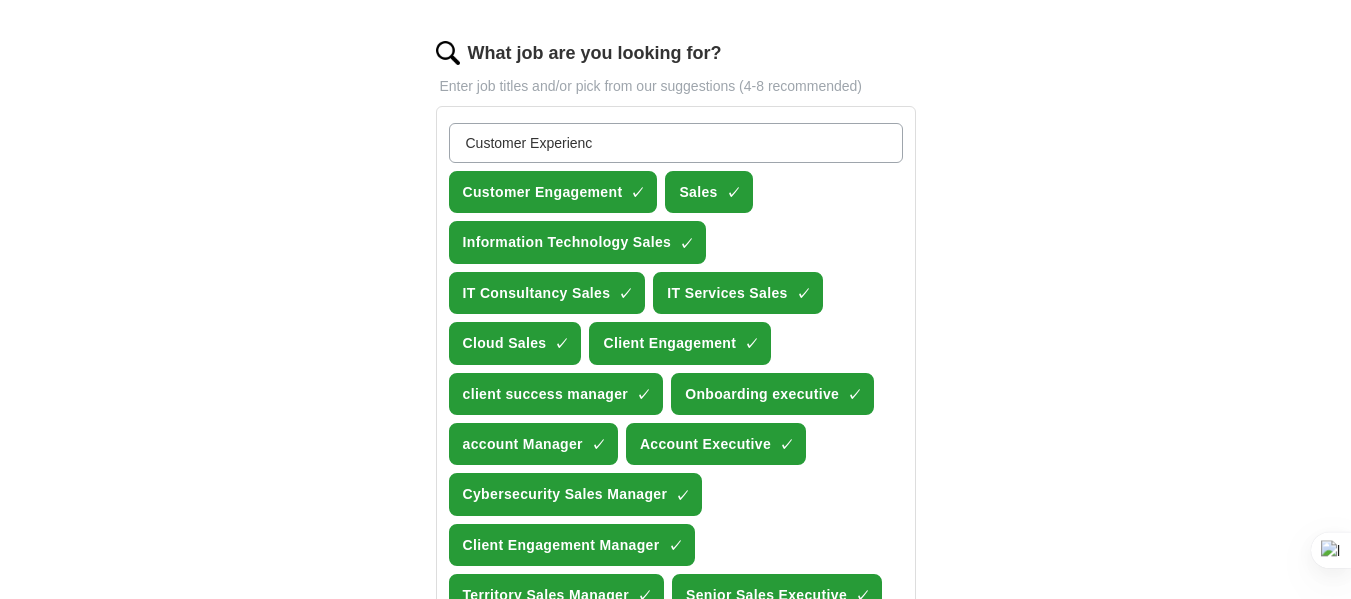 type on "Customer Experience" 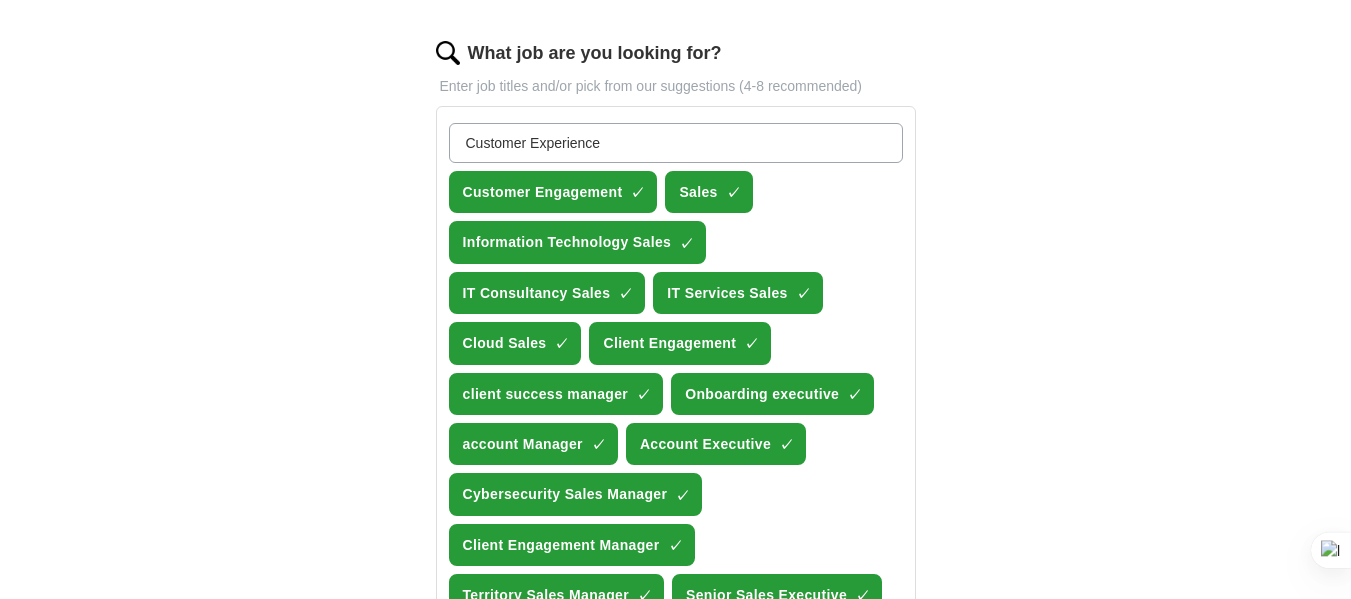 type 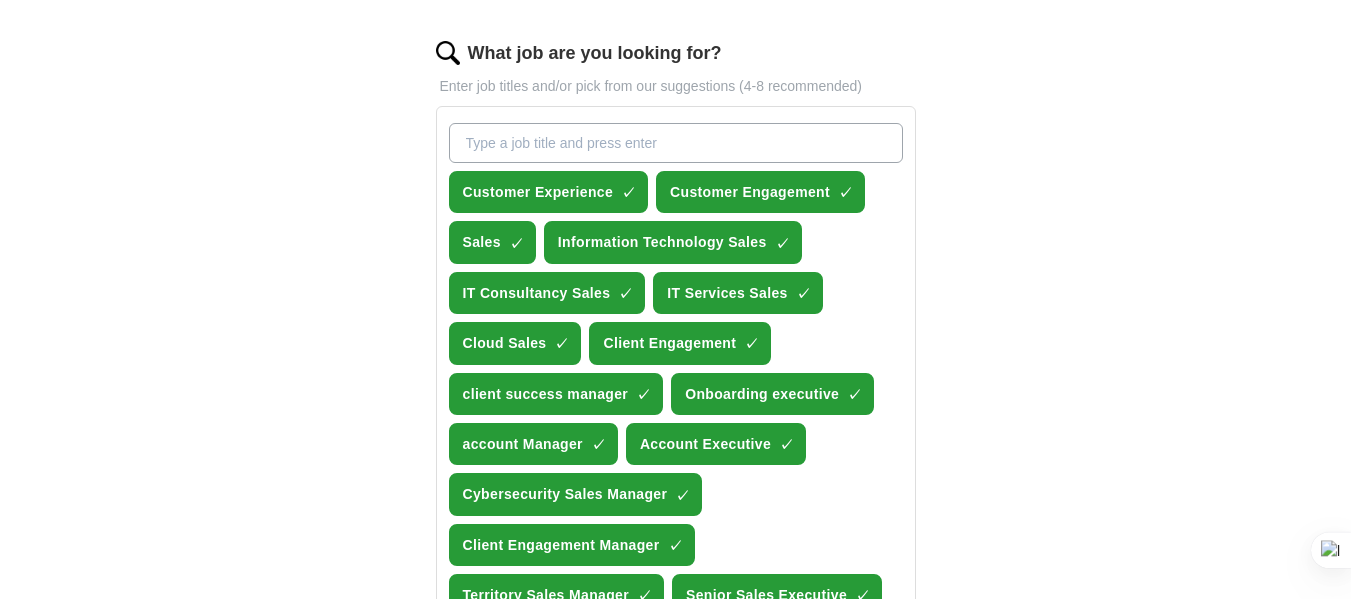 scroll, scrollTop: 1796, scrollLeft: 0, axis: vertical 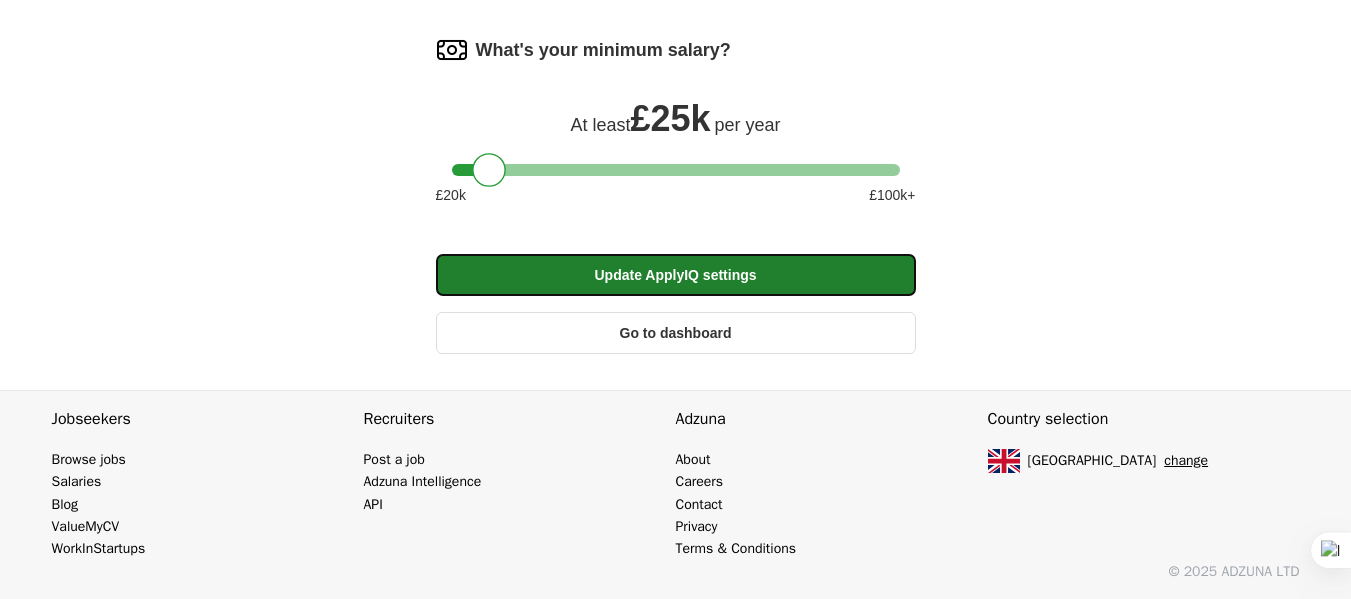 click on "Update ApplyIQ settings" at bounding box center (676, 275) 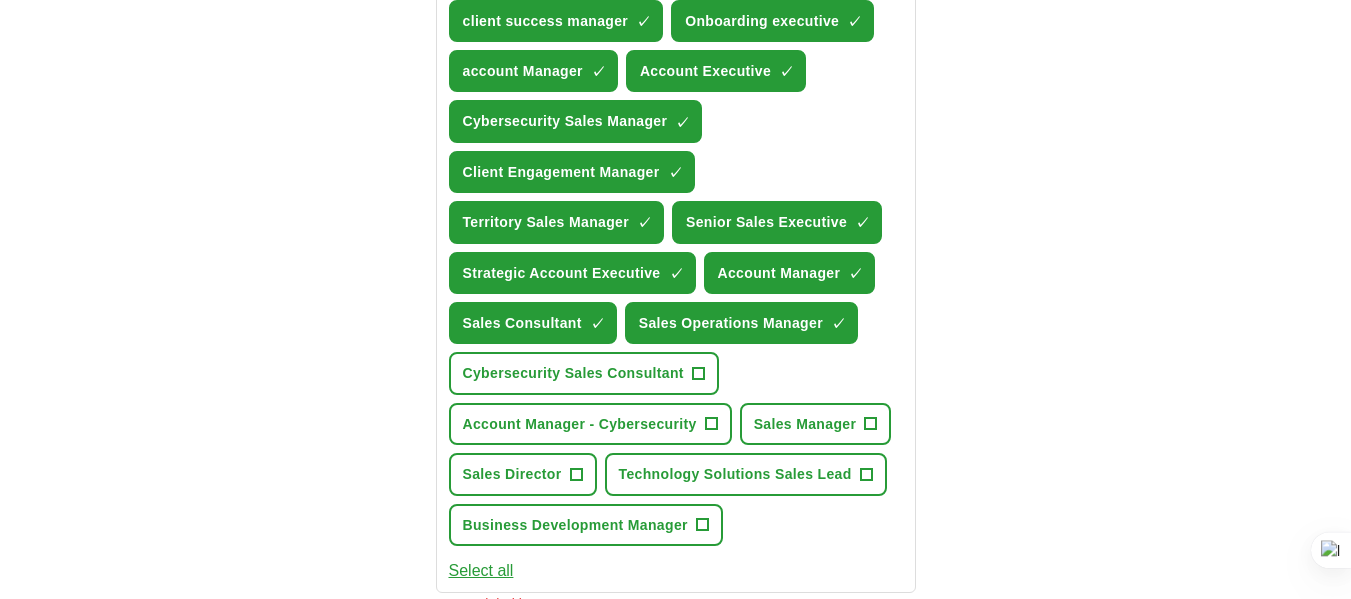 scroll, scrollTop: 752, scrollLeft: 0, axis: vertical 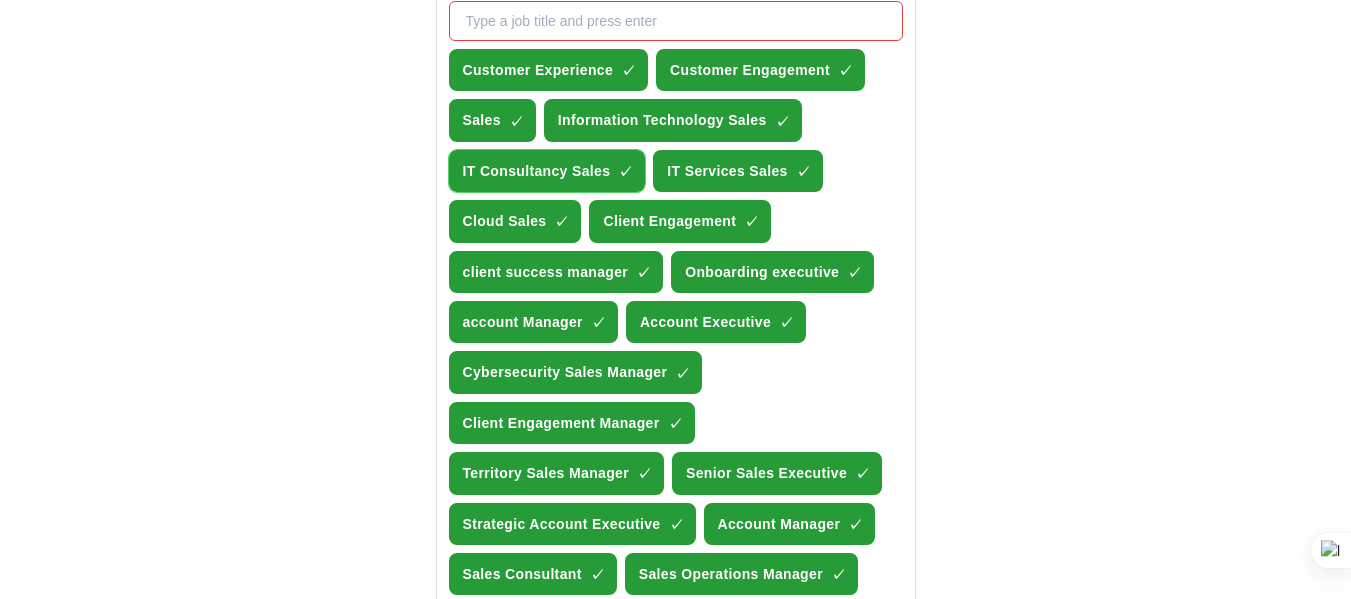 click on "×" at bounding box center [0, 0] 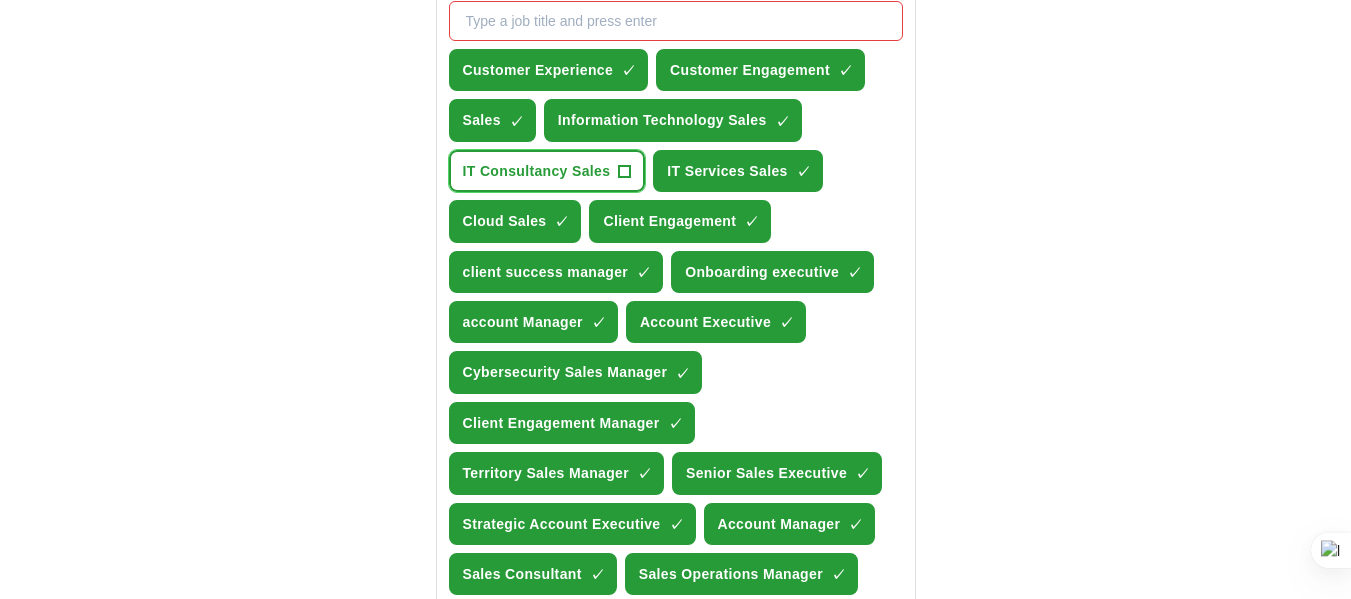click on "+" at bounding box center (625, 171) 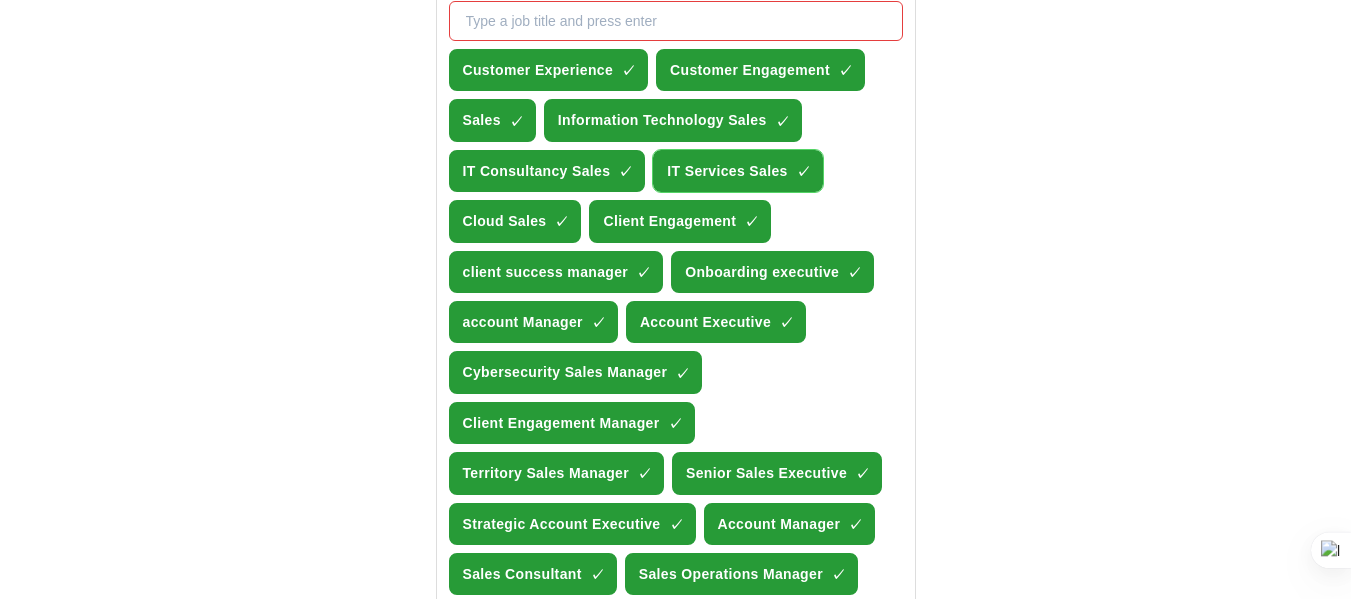 click on "×" at bounding box center [0, 0] 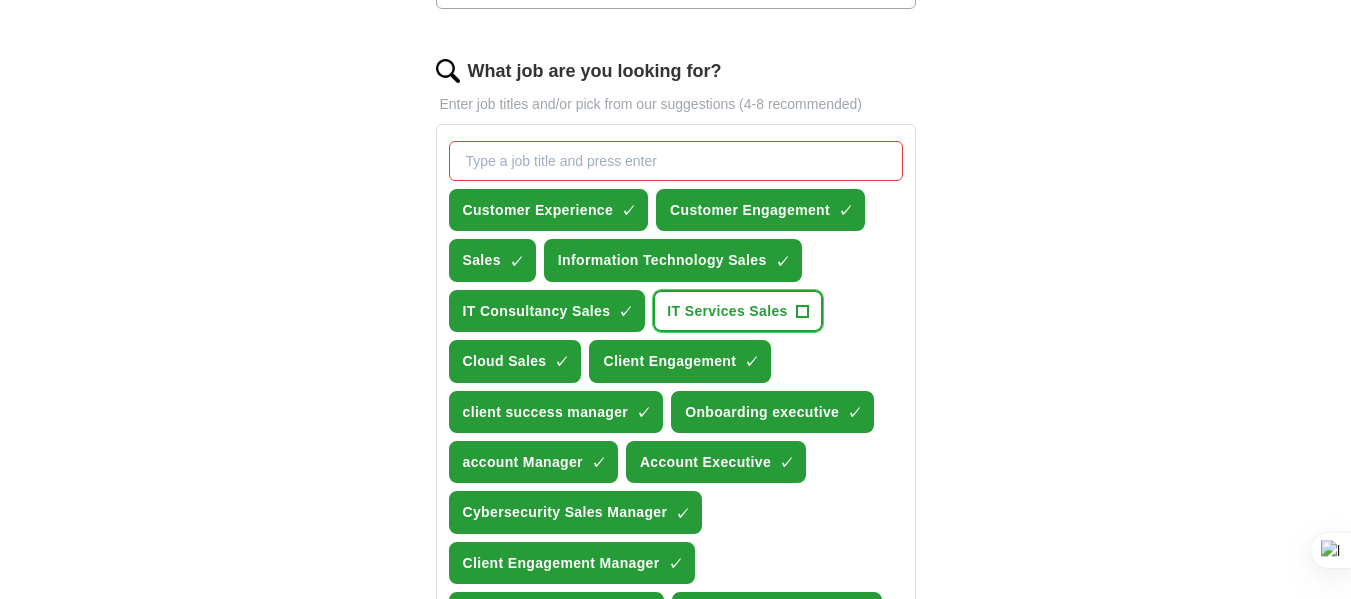 scroll, scrollTop: 597, scrollLeft: 0, axis: vertical 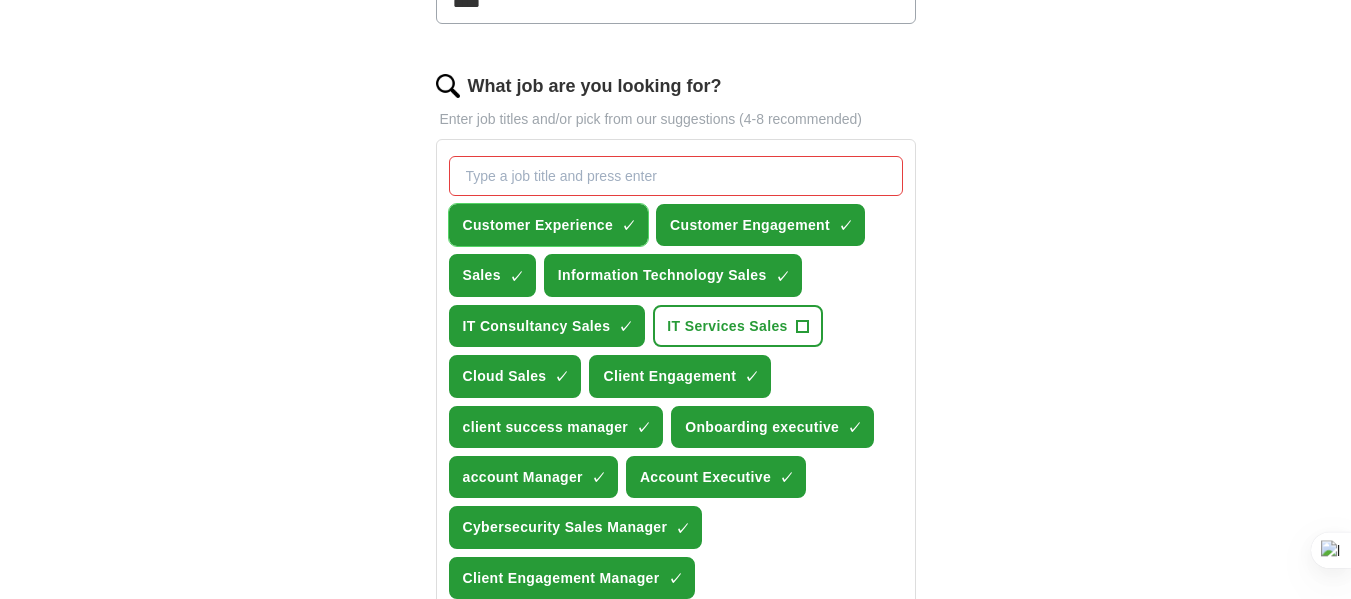 click on "Customer Experience" at bounding box center (538, 225) 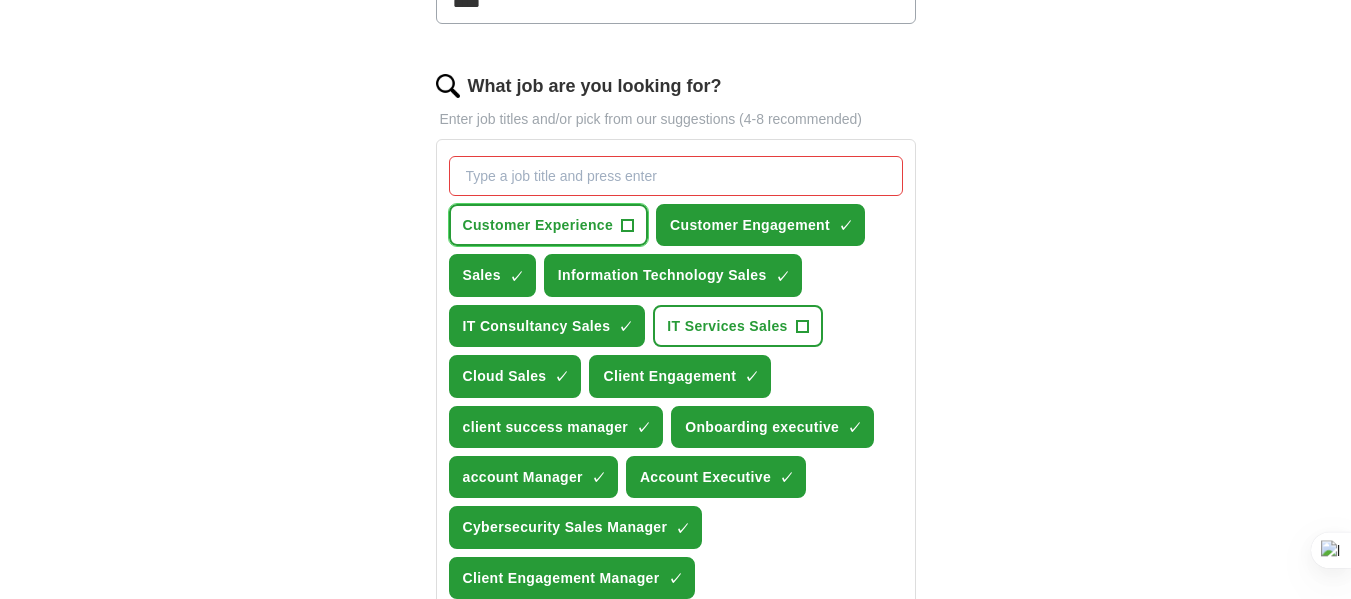 click on "+" at bounding box center (628, 225) 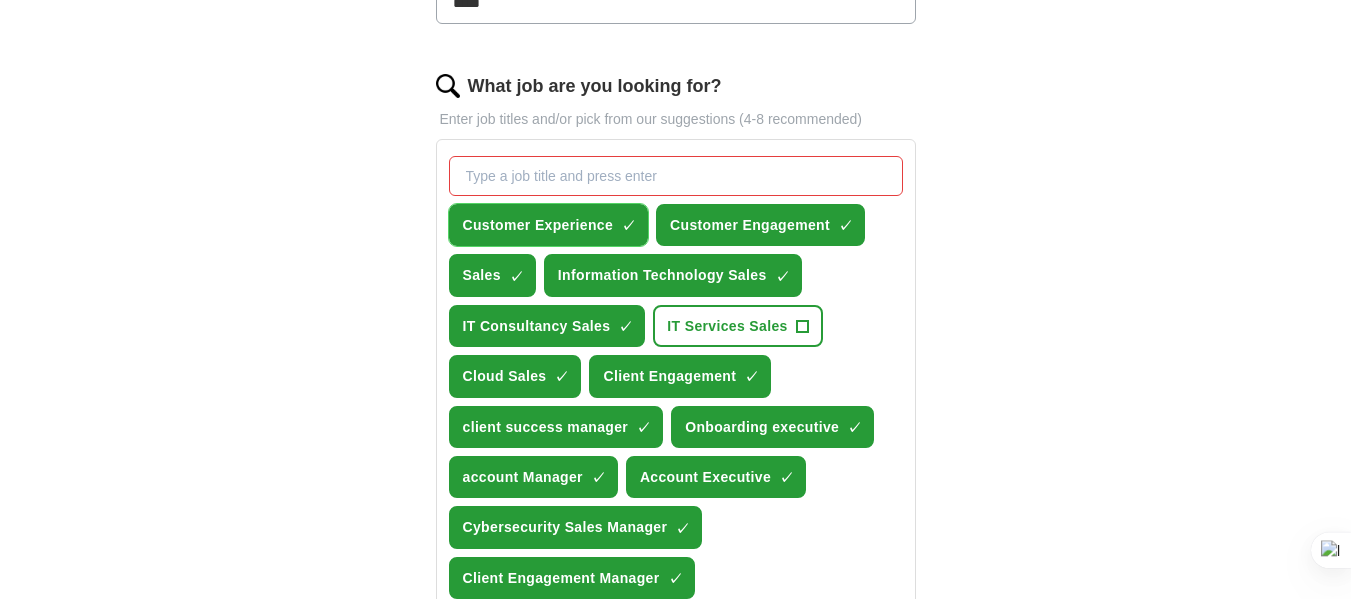 click on "×" at bounding box center [0, 0] 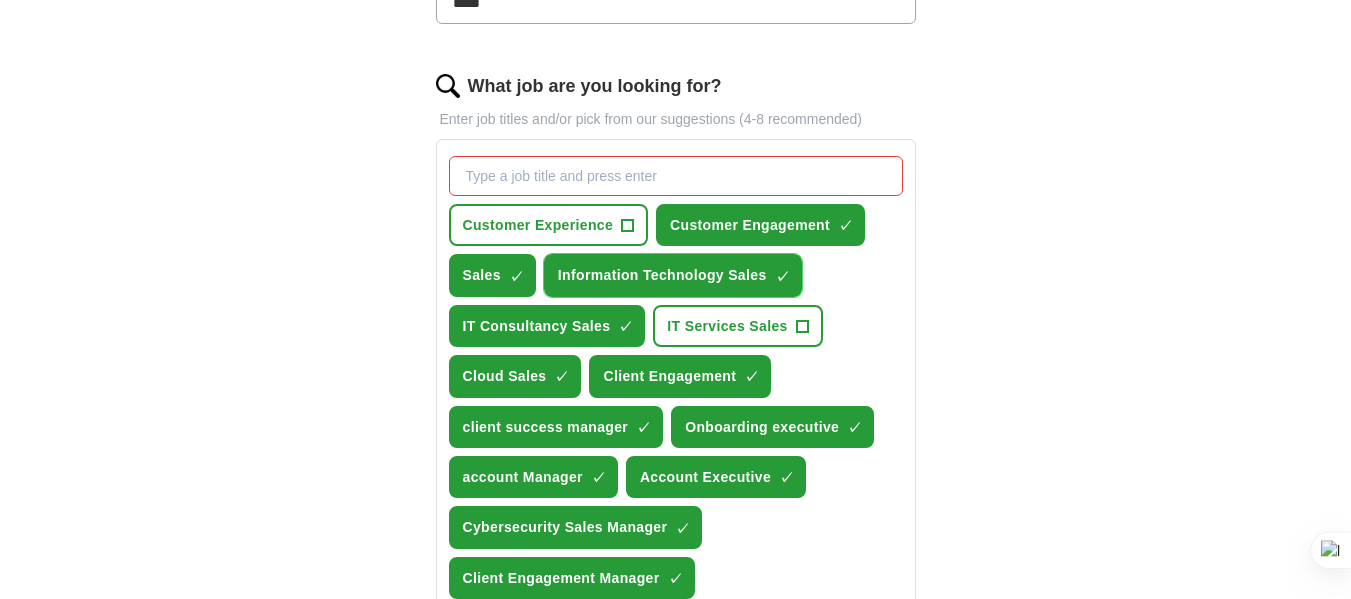 click on "Information Technology Sales ✓ ×" at bounding box center (673, 275) 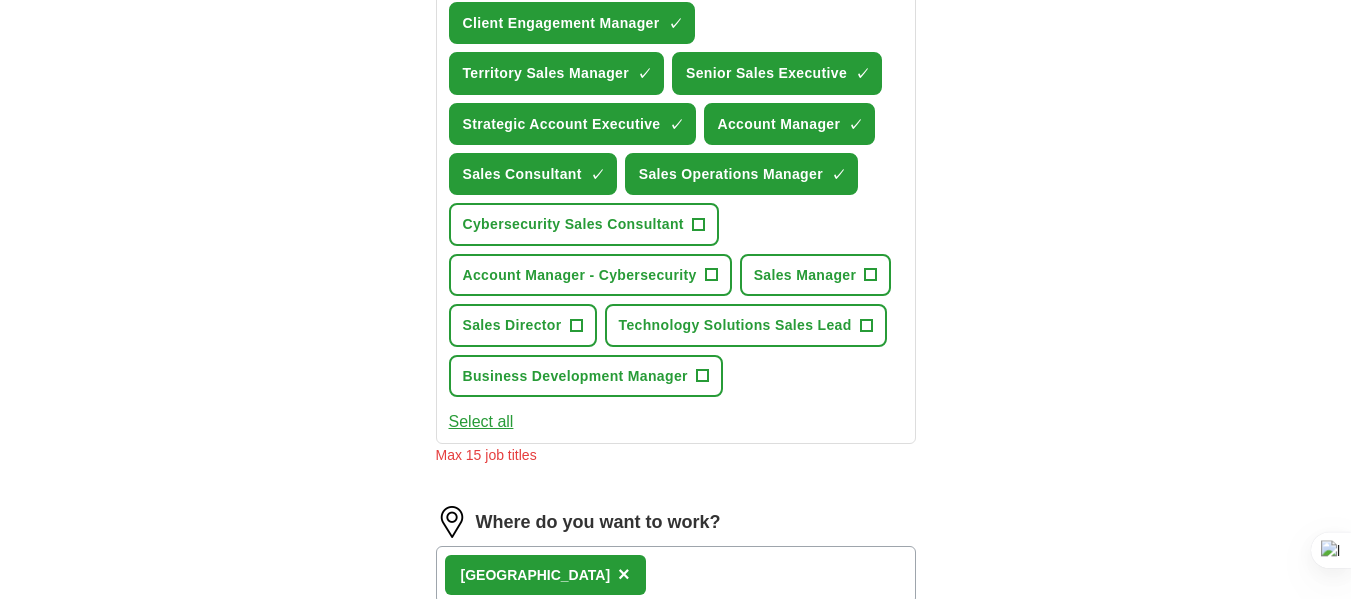 scroll, scrollTop: 1172, scrollLeft: 0, axis: vertical 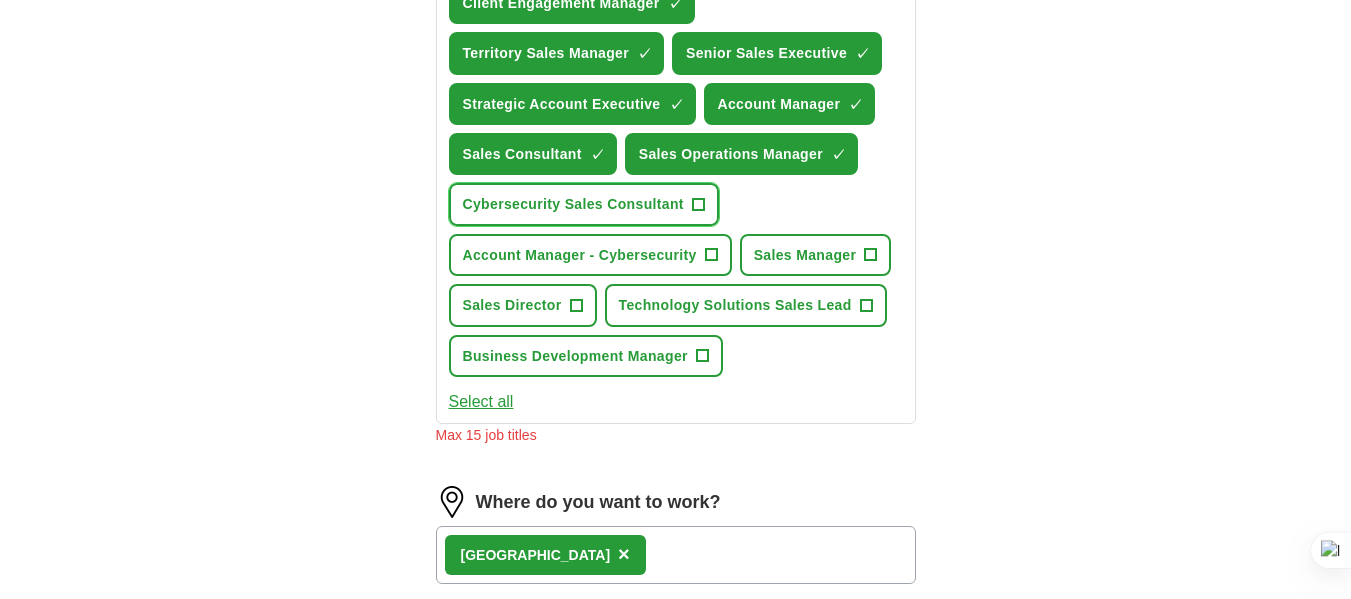 click on "Cybersecurity Sales Consultant" at bounding box center (573, 204) 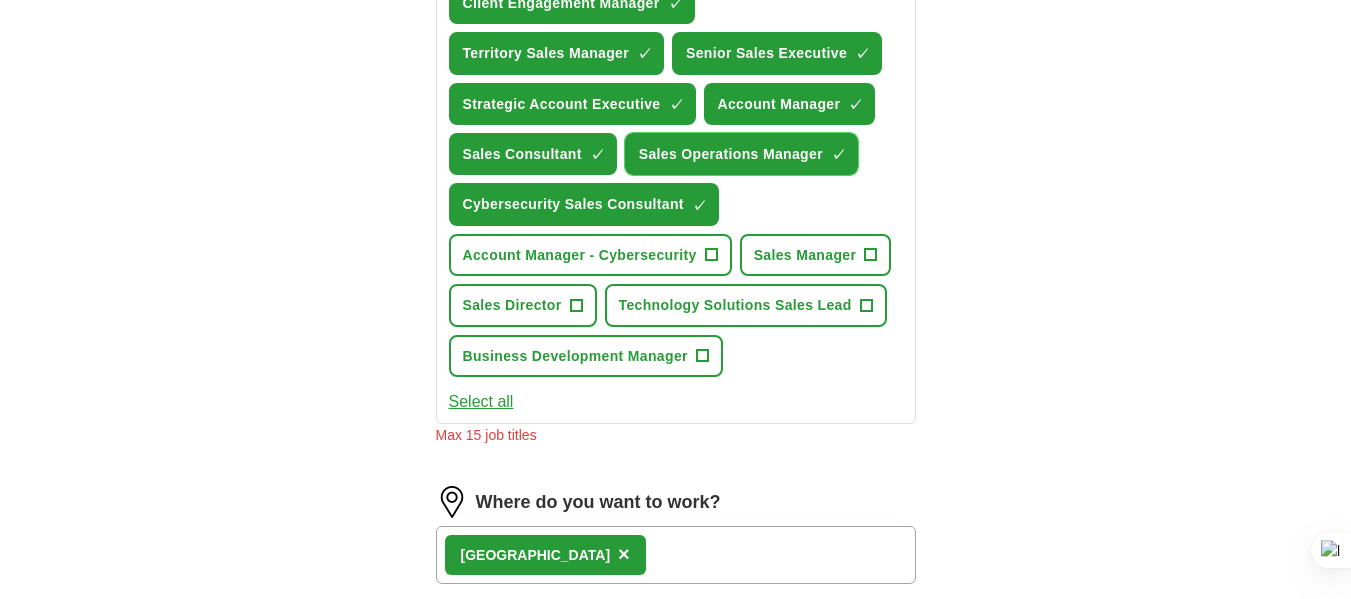 click on "Sales Operations Manager" at bounding box center (731, 154) 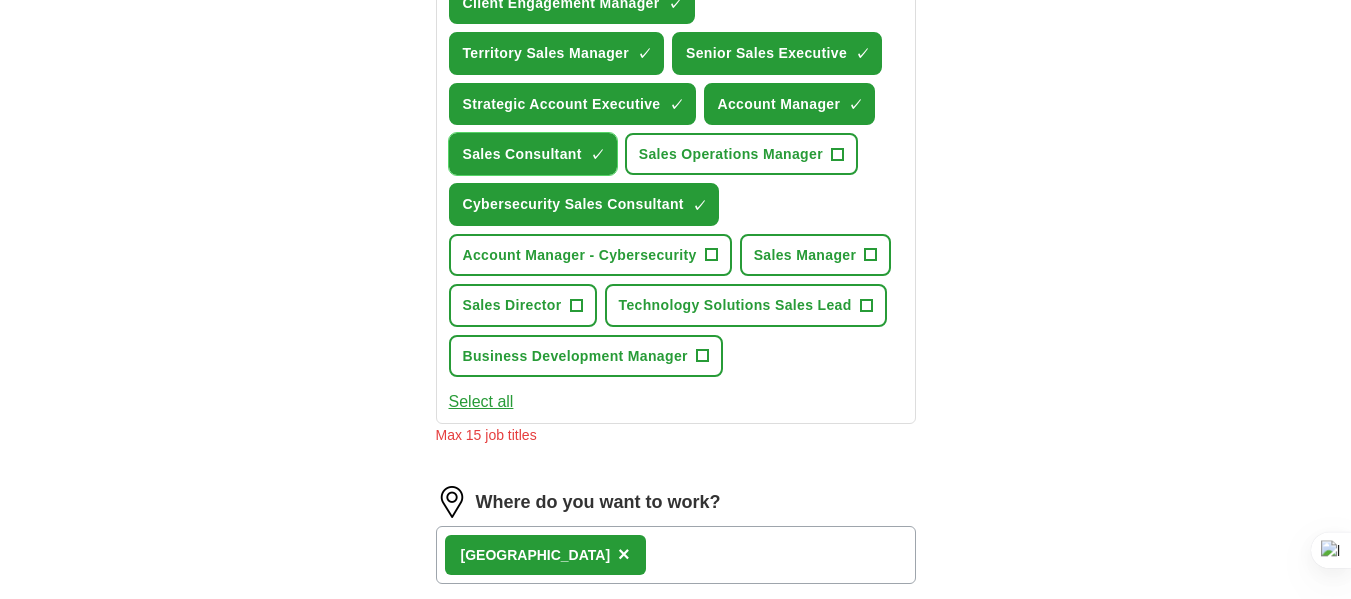 click on "Sales Consultant" at bounding box center (522, 154) 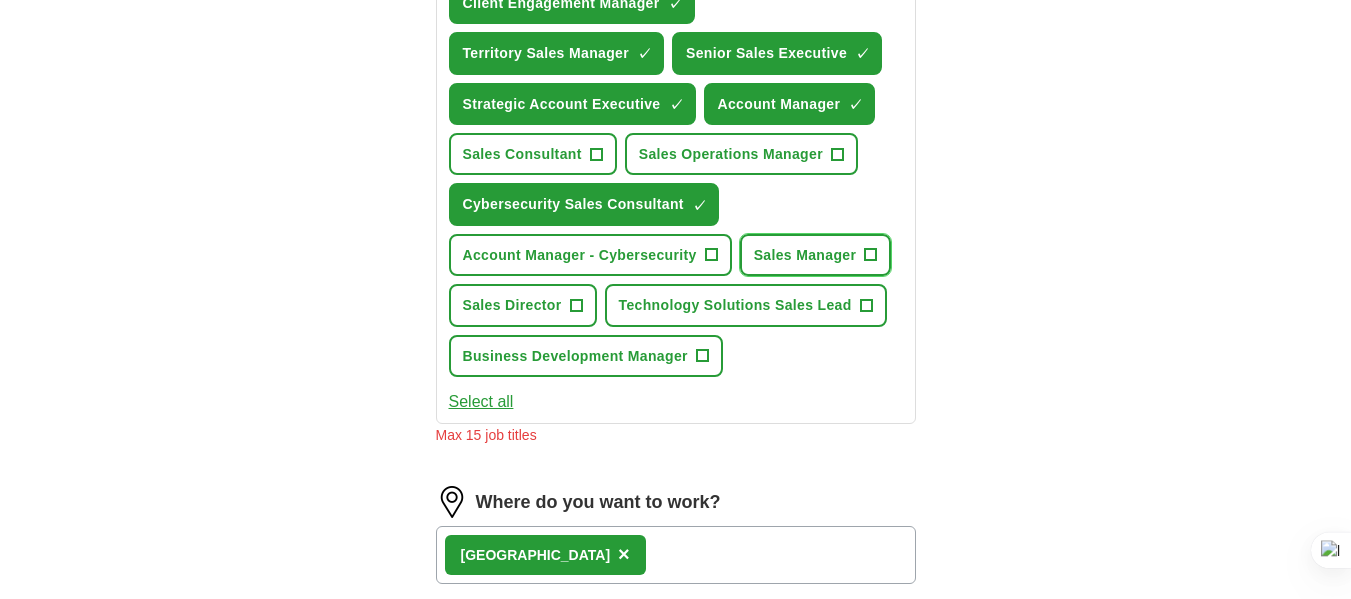 click on "Sales Manager +" at bounding box center (816, 255) 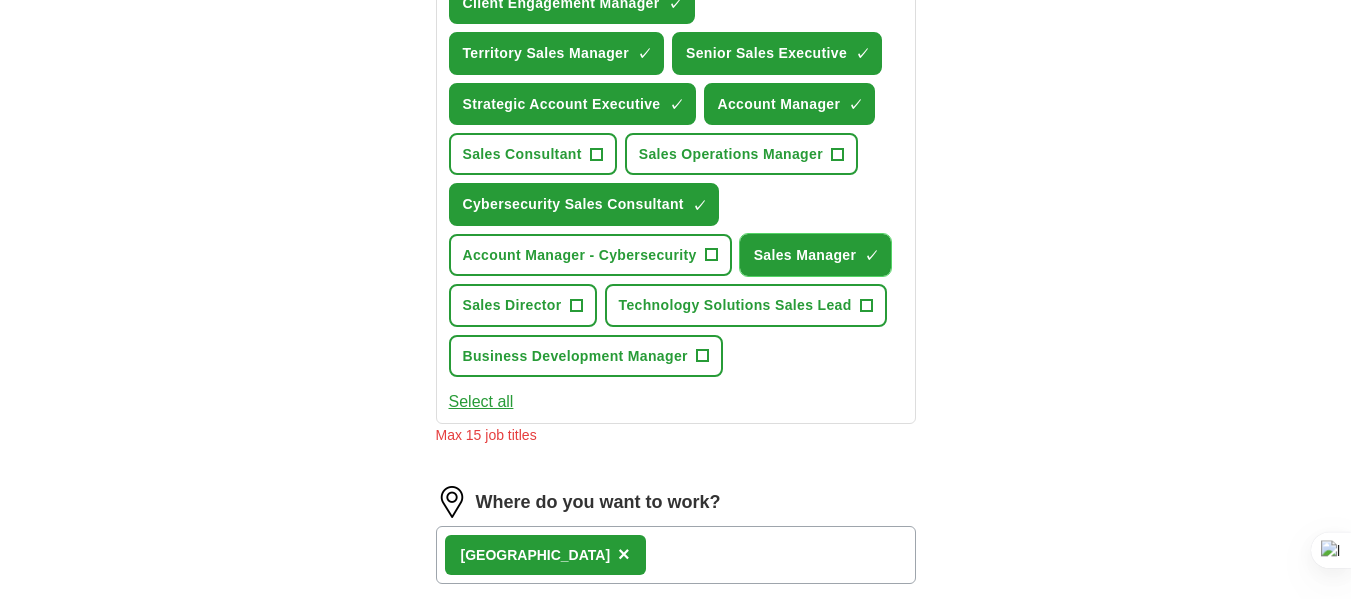 click on "Sales Manager ✓ ×" at bounding box center [816, 255] 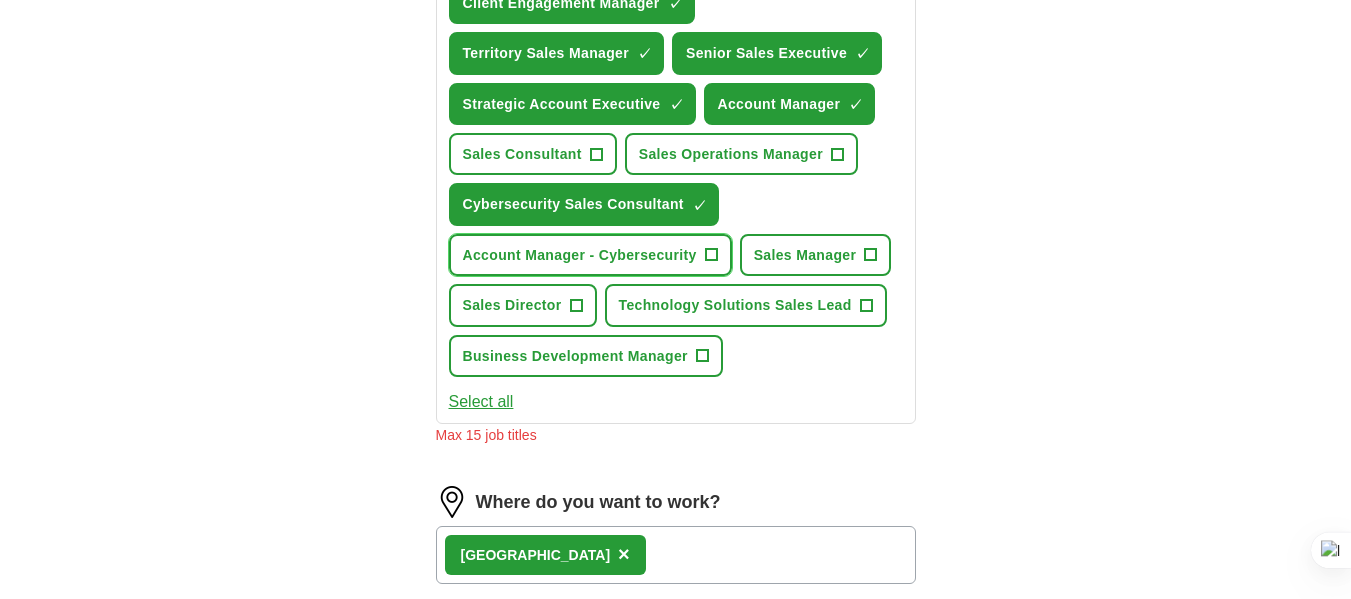 click on "Account Manager - Cybersecurity" at bounding box center [580, 255] 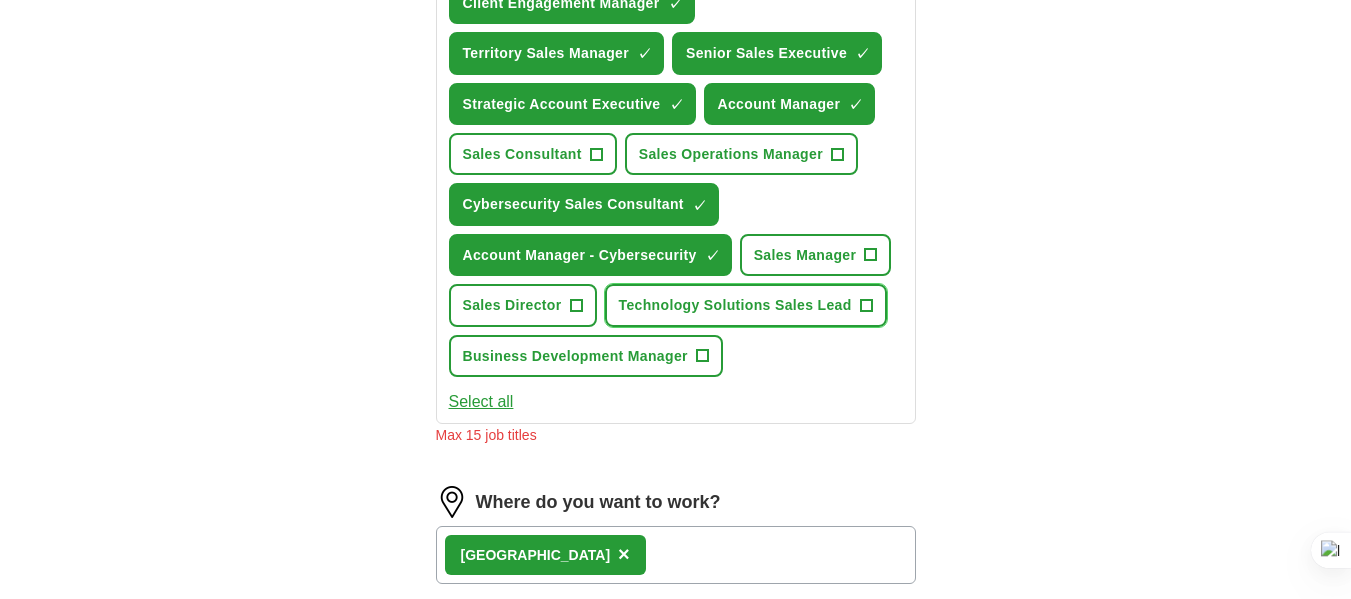 click on "Technology Solutions Sales Lead" at bounding box center (735, 305) 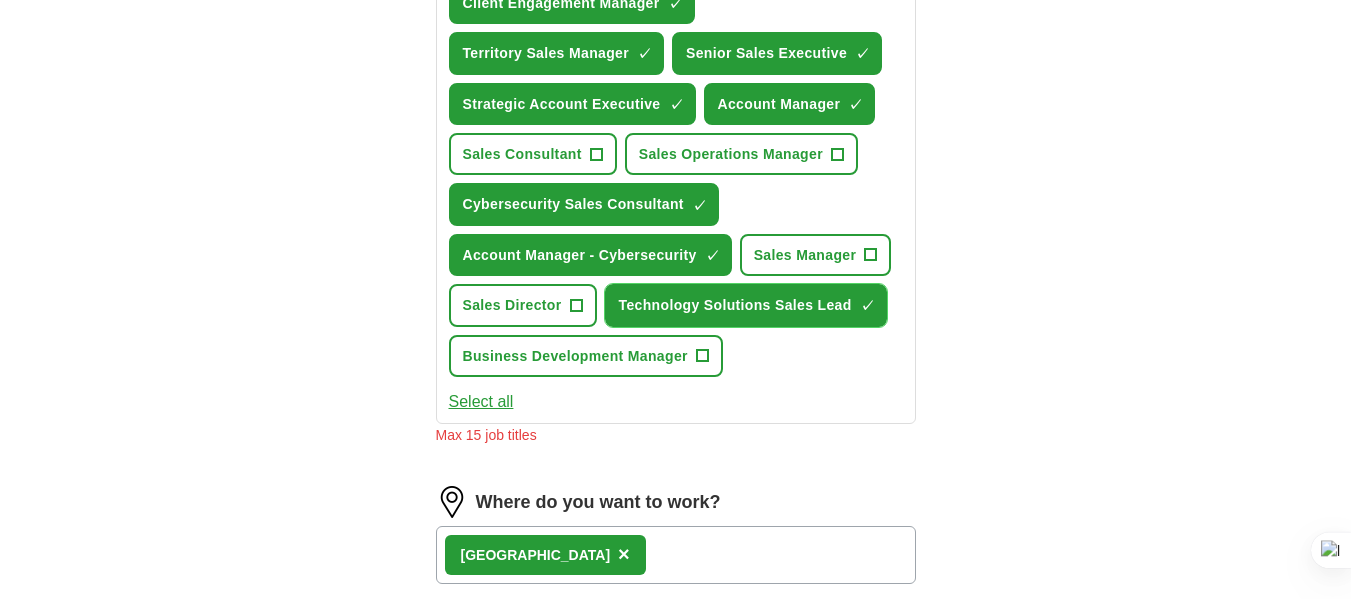 click on "×" at bounding box center [0, 0] 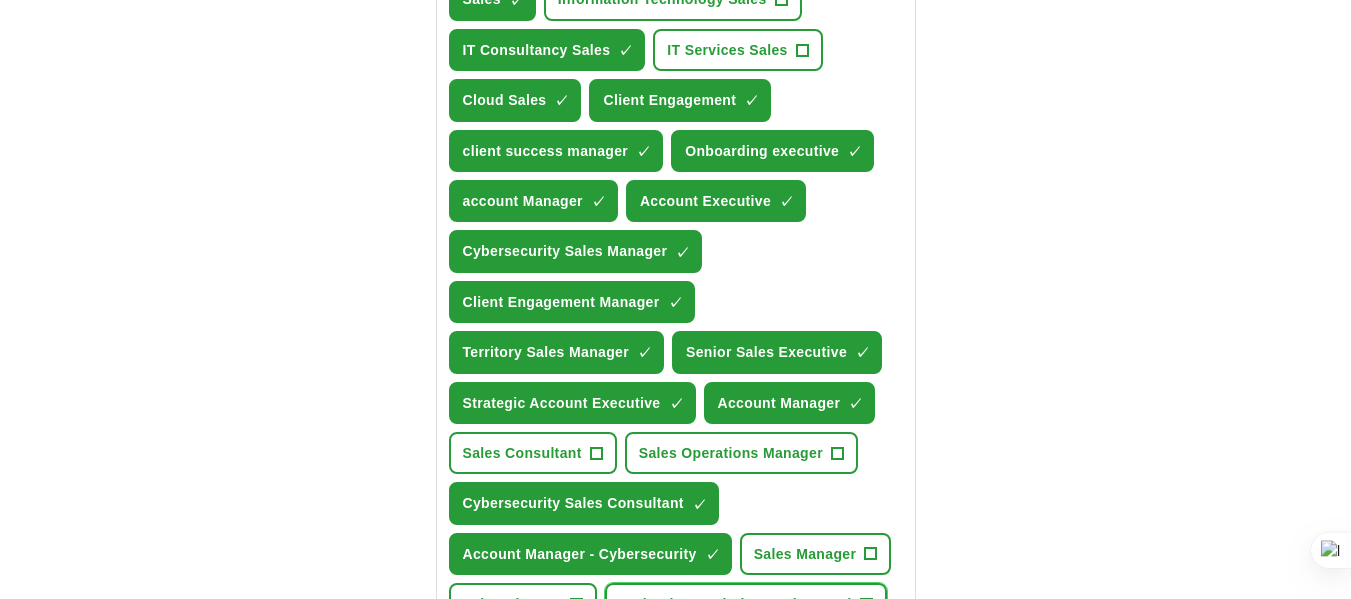 scroll, scrollTop: 861, scrollLeft: 0, axis: vertical 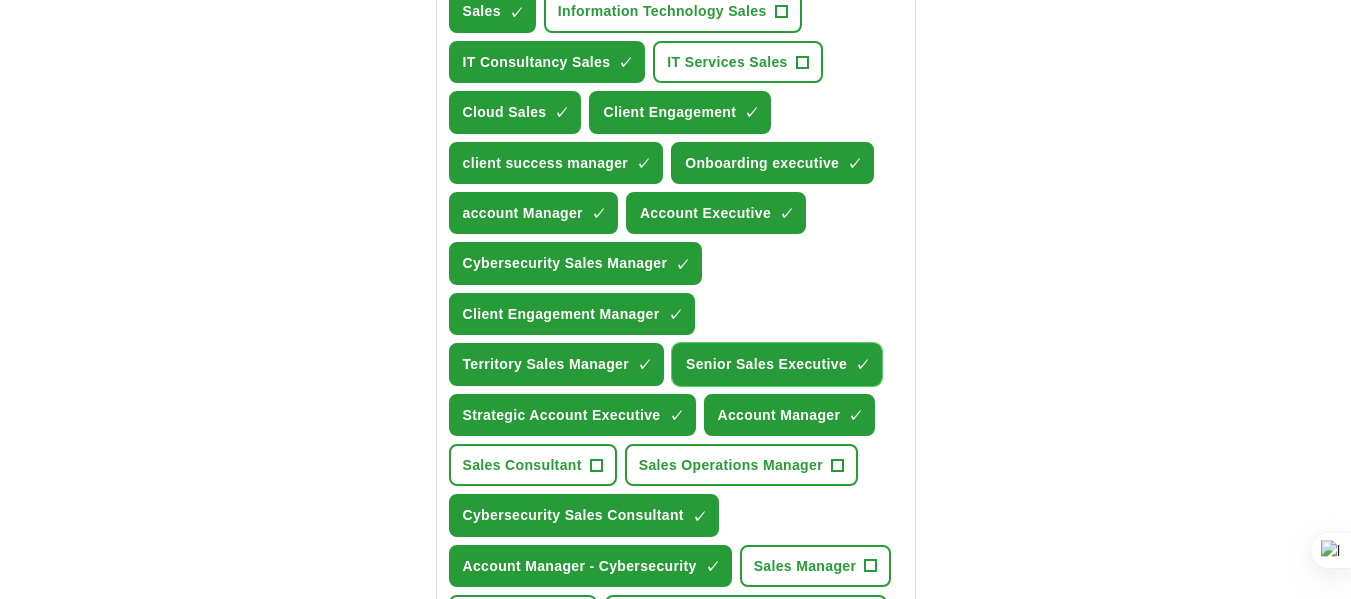 click on "Senior Sales Executive" at bounding box center [766, 364] 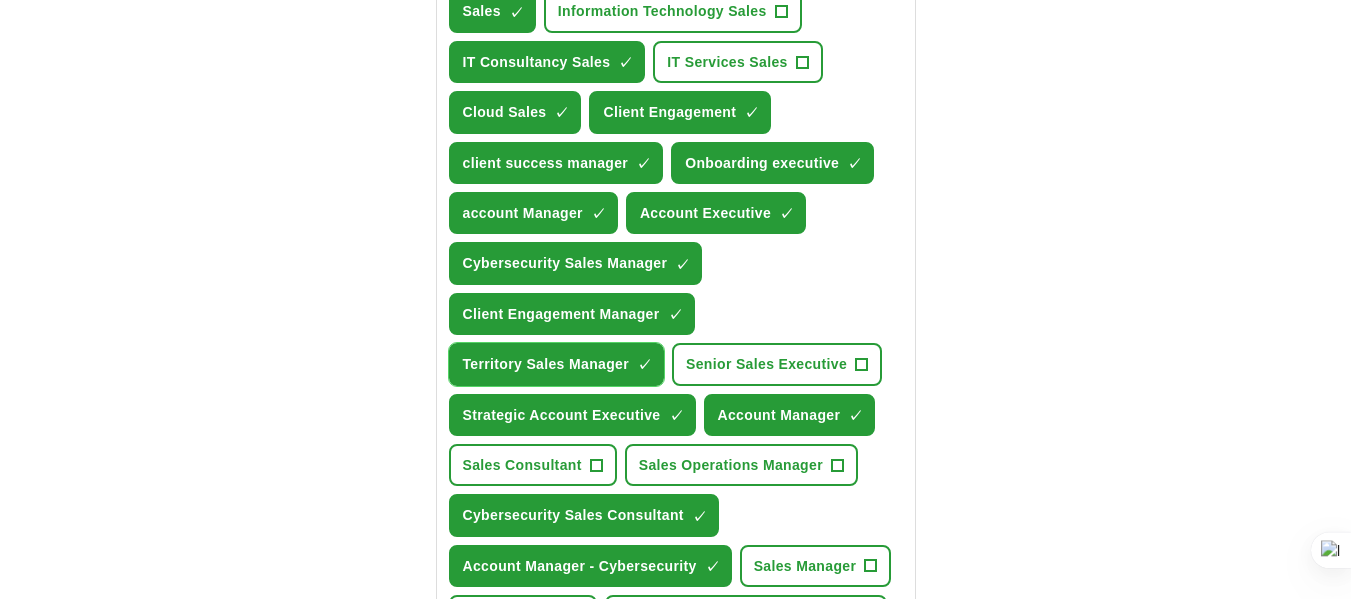 click on "Territory Sales Manager" at bounding box center [546, 364] 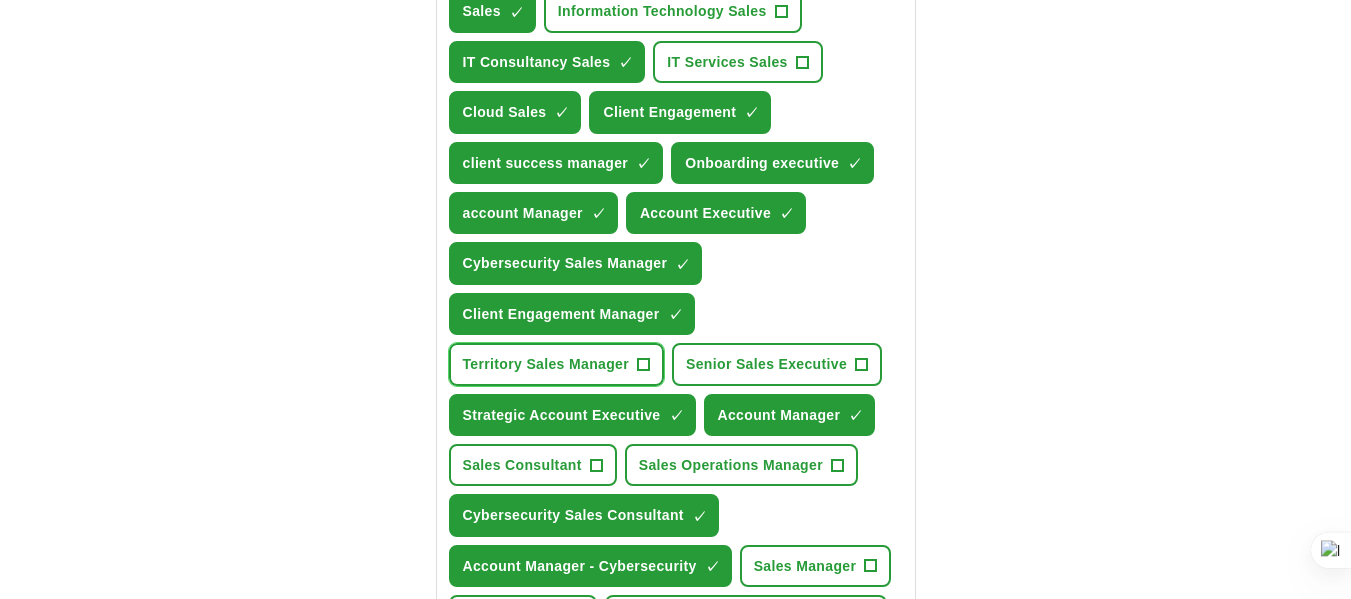 scroll, scrollTop: 1796, scrollLeft: 0, axis: vertical 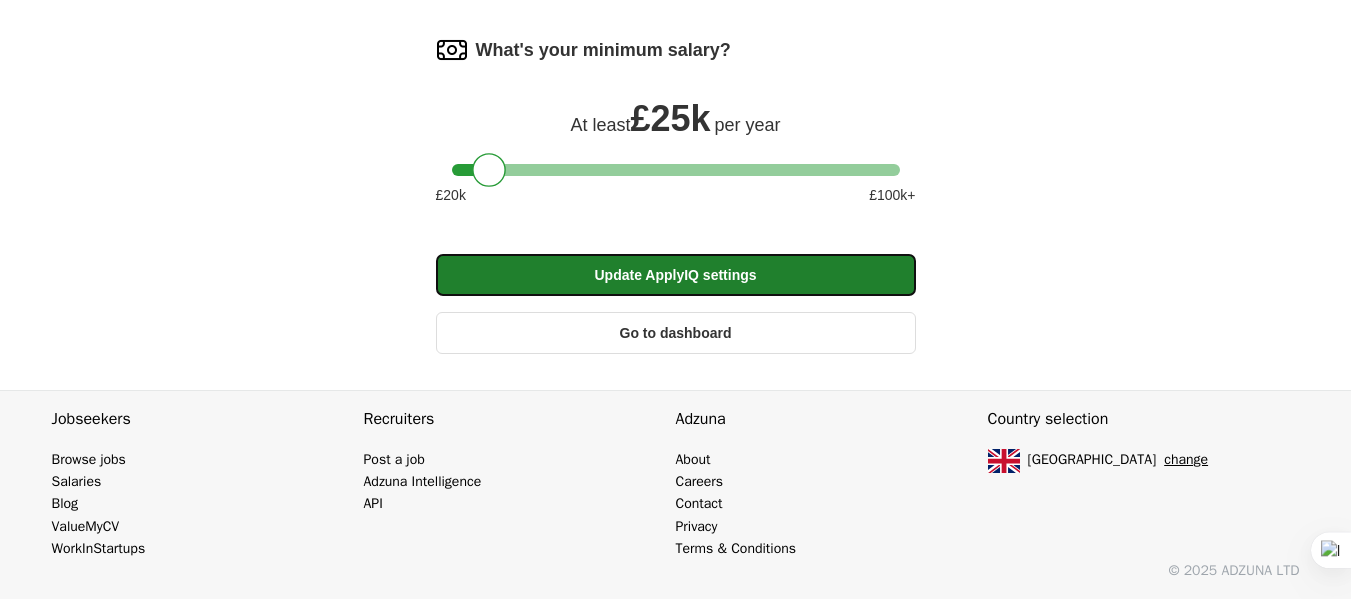 click on "Update ApplyIQ settings" at bounding box center [676, 275] 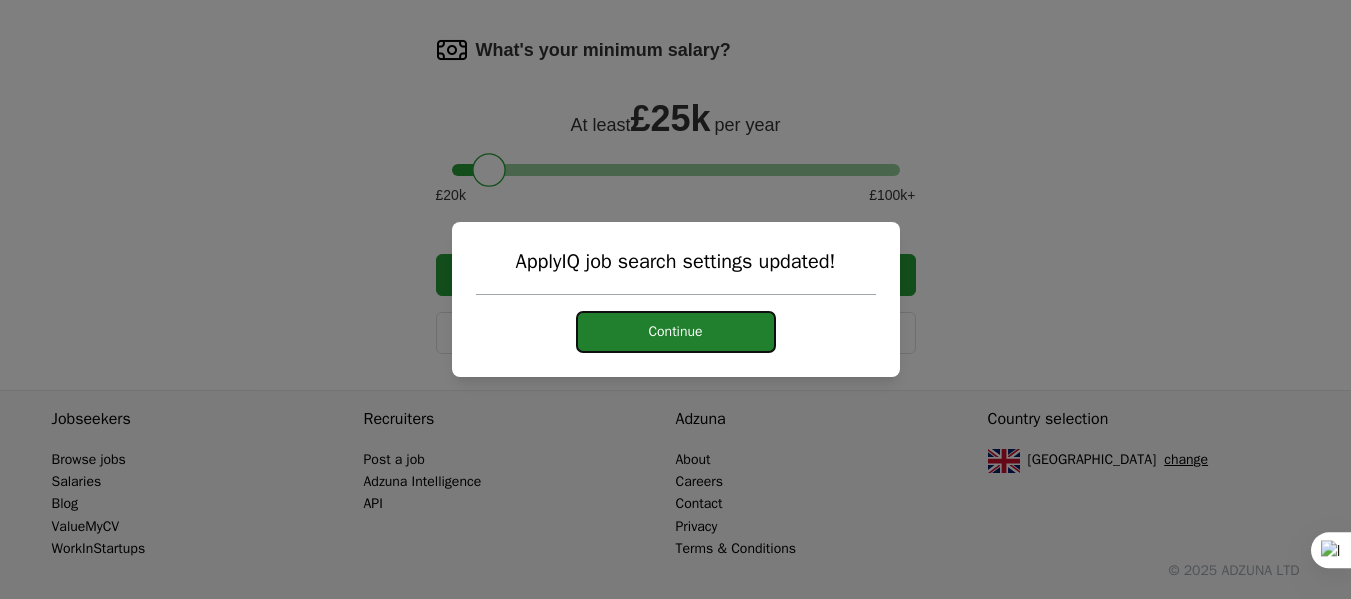 click on "Continue" at bounding box center (676, 332) 